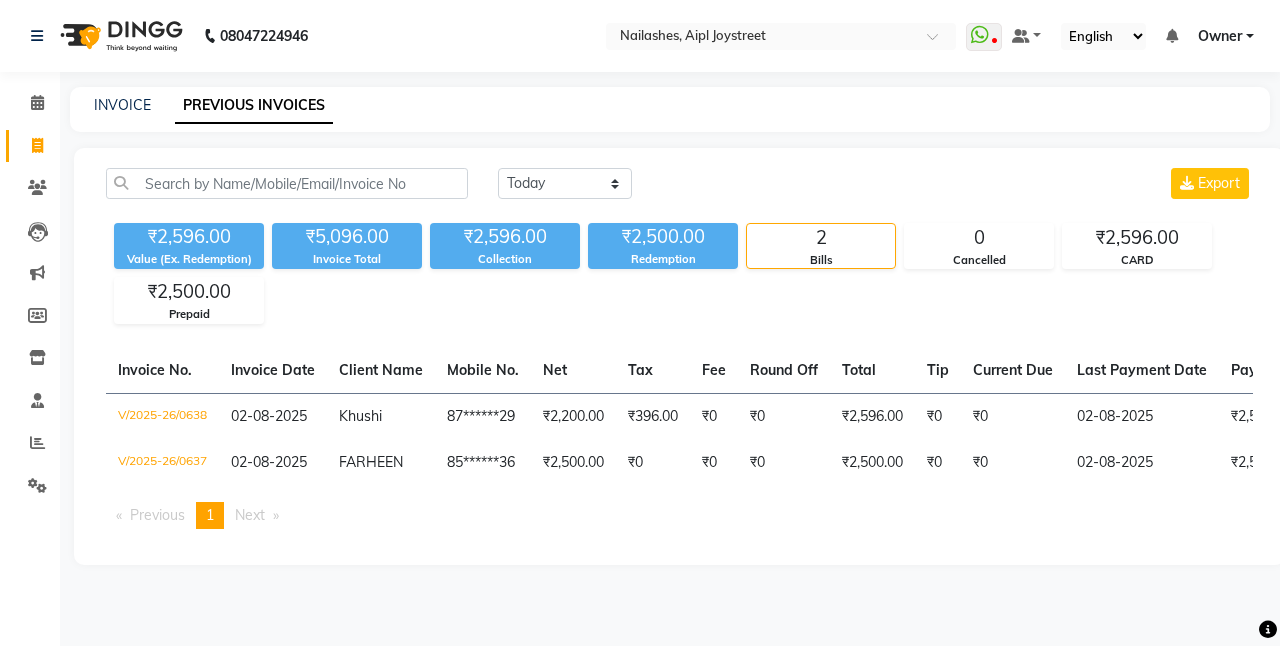 scroll, scrollTop: 0, scrollLeft: 0, axis: both 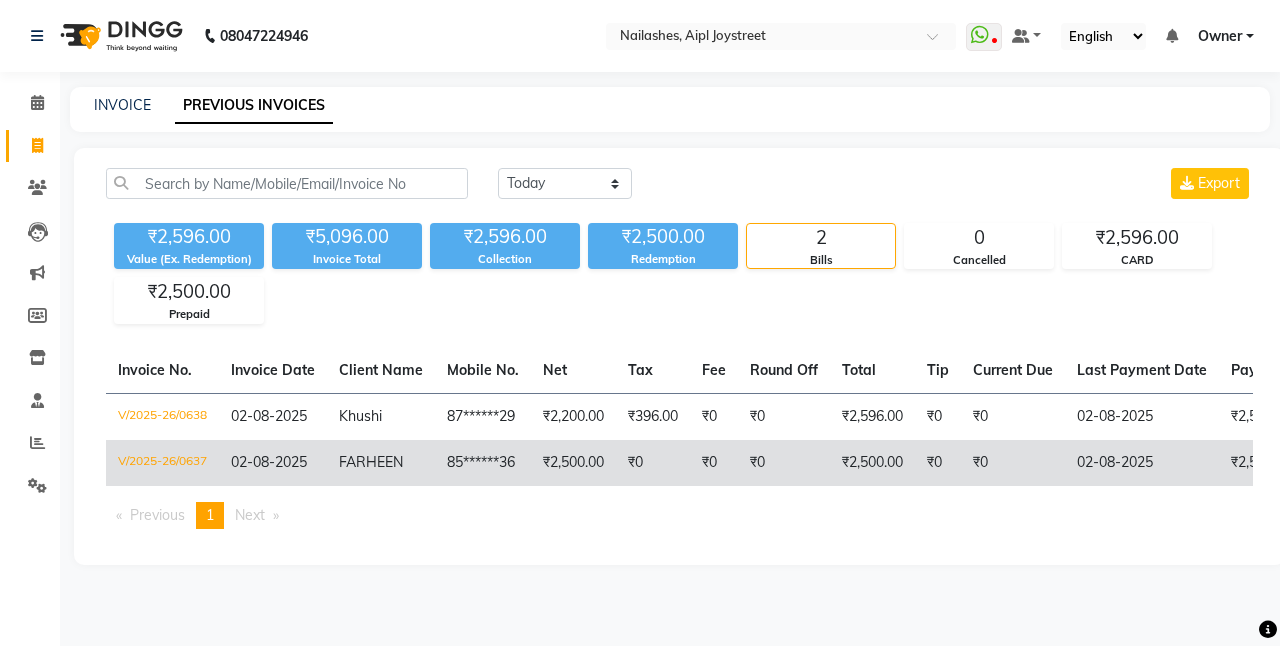 click on "FARHEEN" 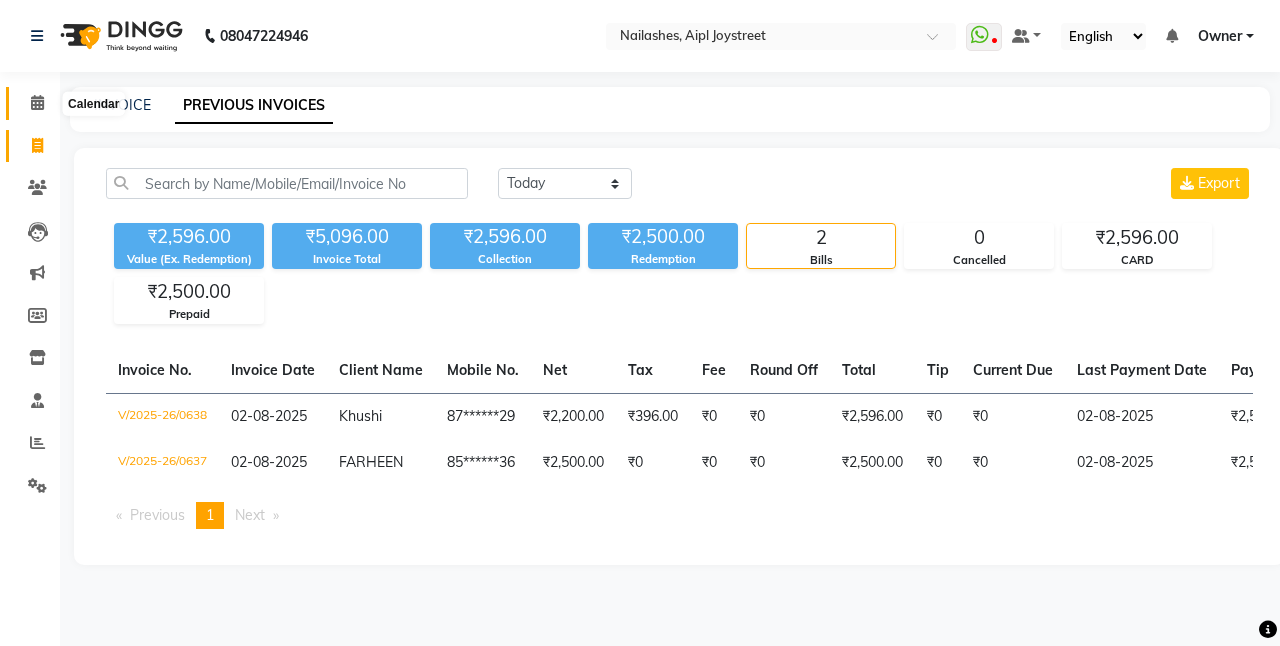 click 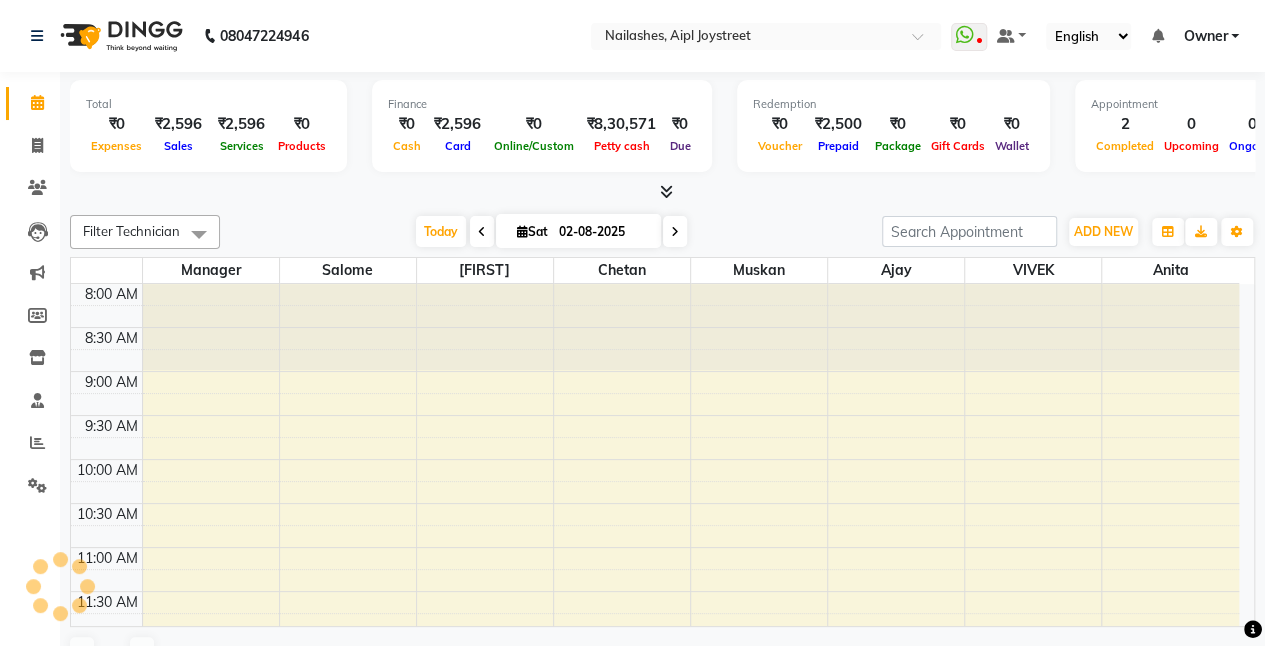 scroll, scrollTop: 0, scrollLeft: 0, axis: both 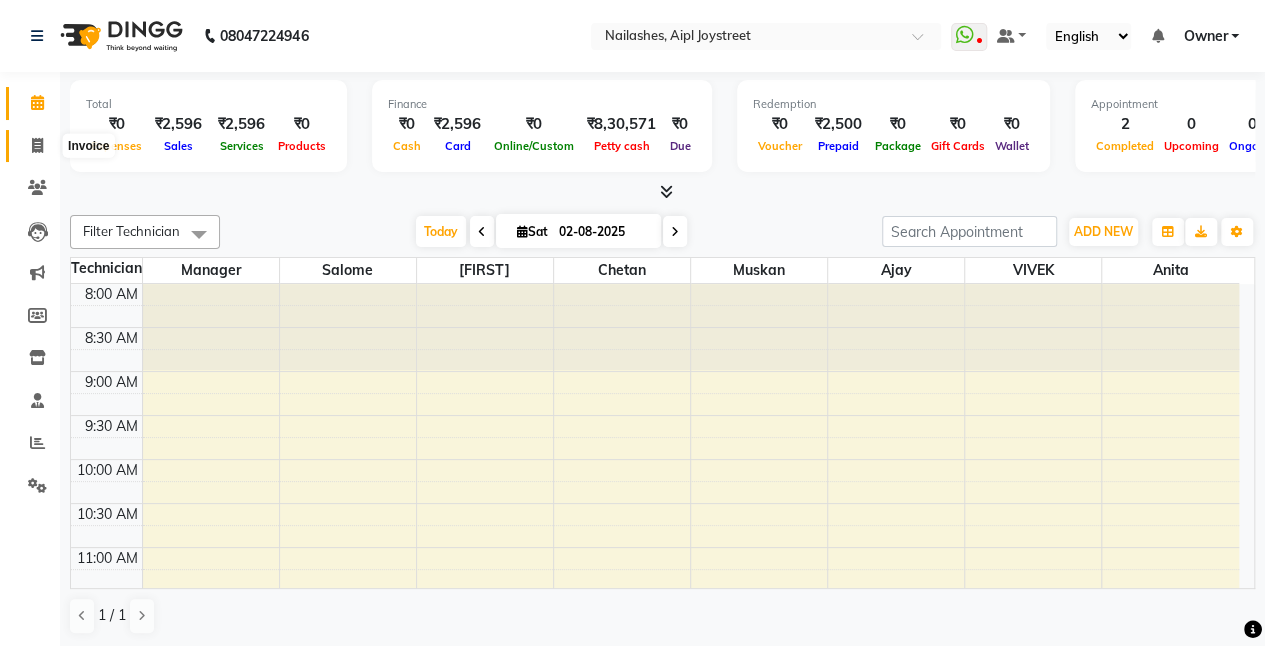 click 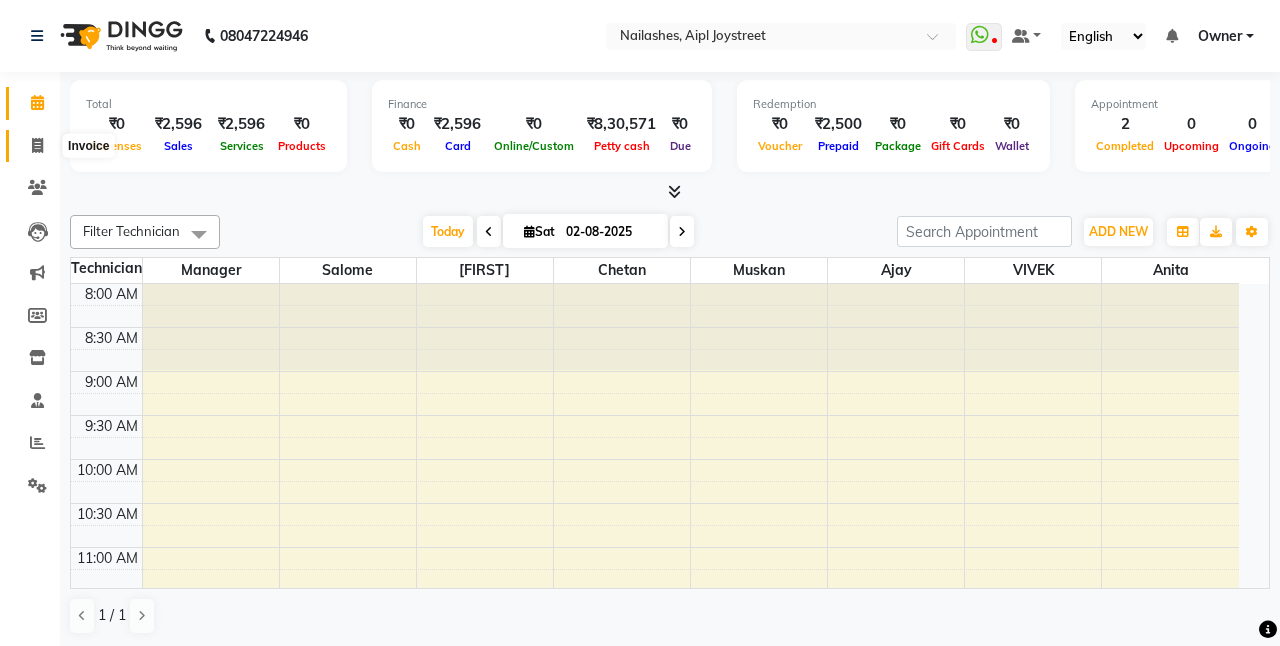 select on "5749" 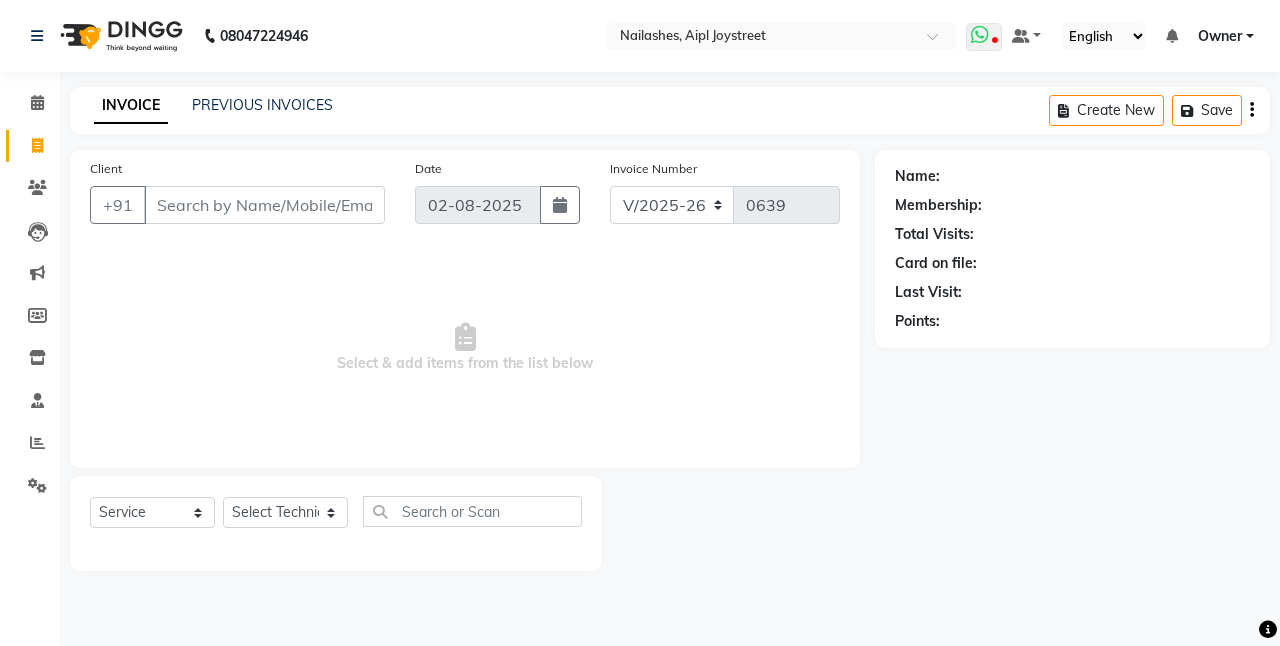 click at bounding box center [980, 35] 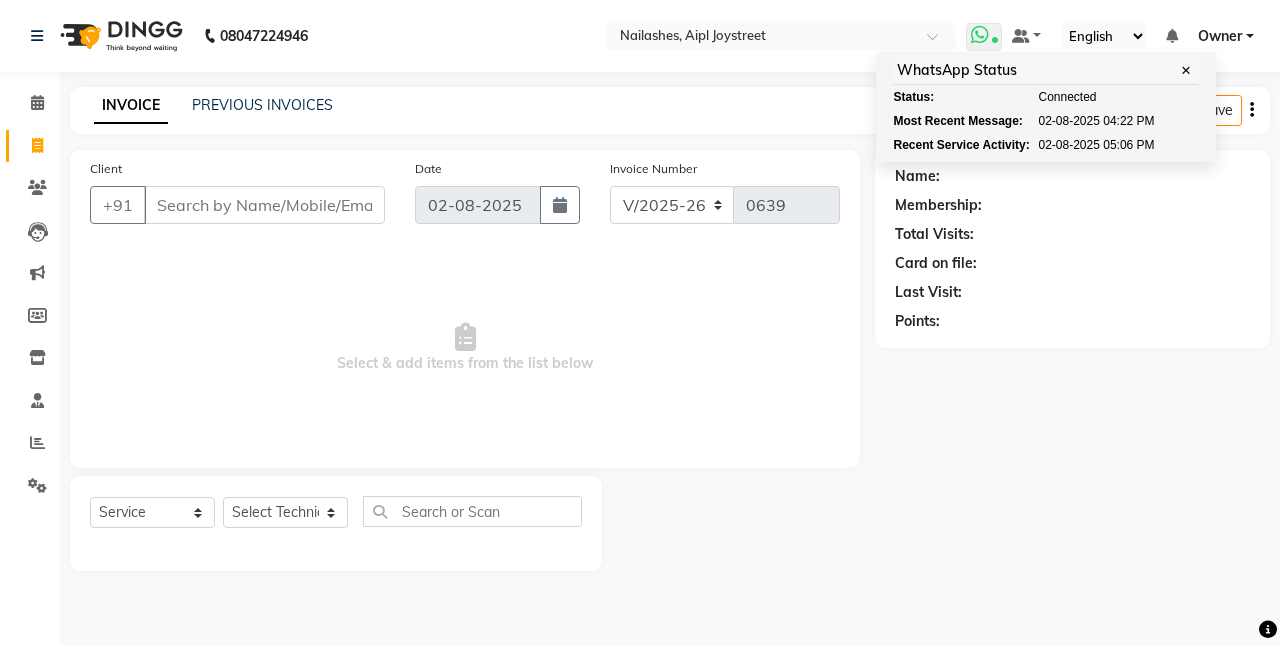click at bounding box center [980, 35] 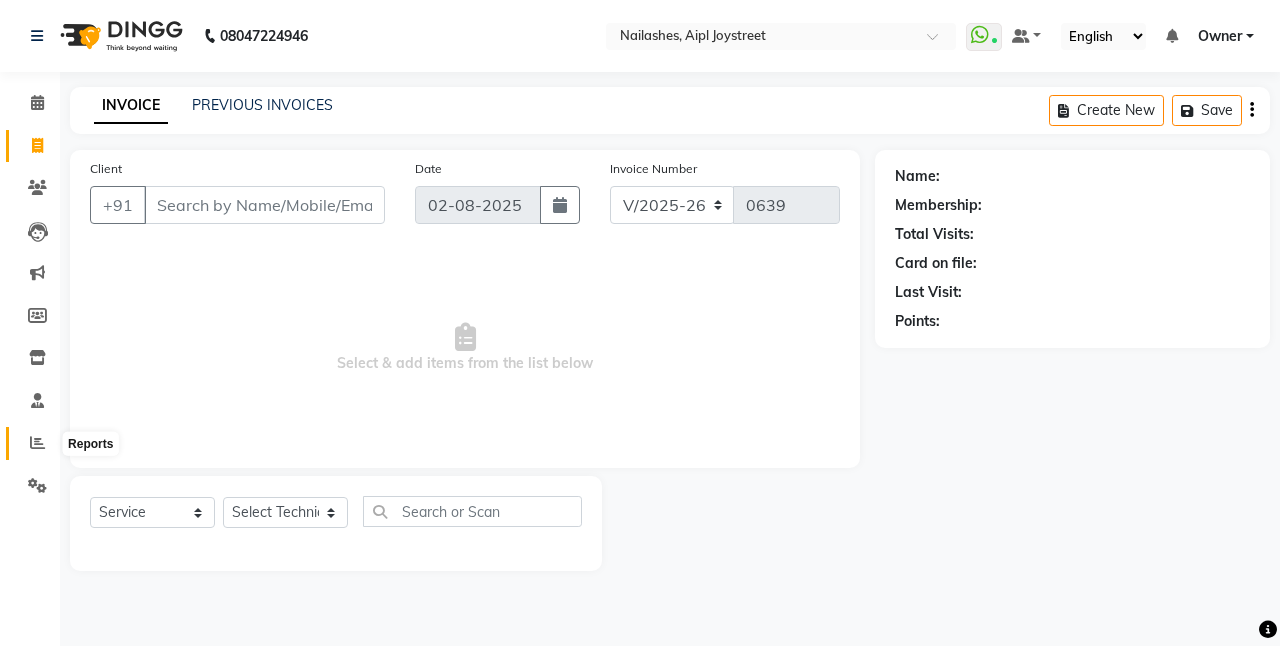 click 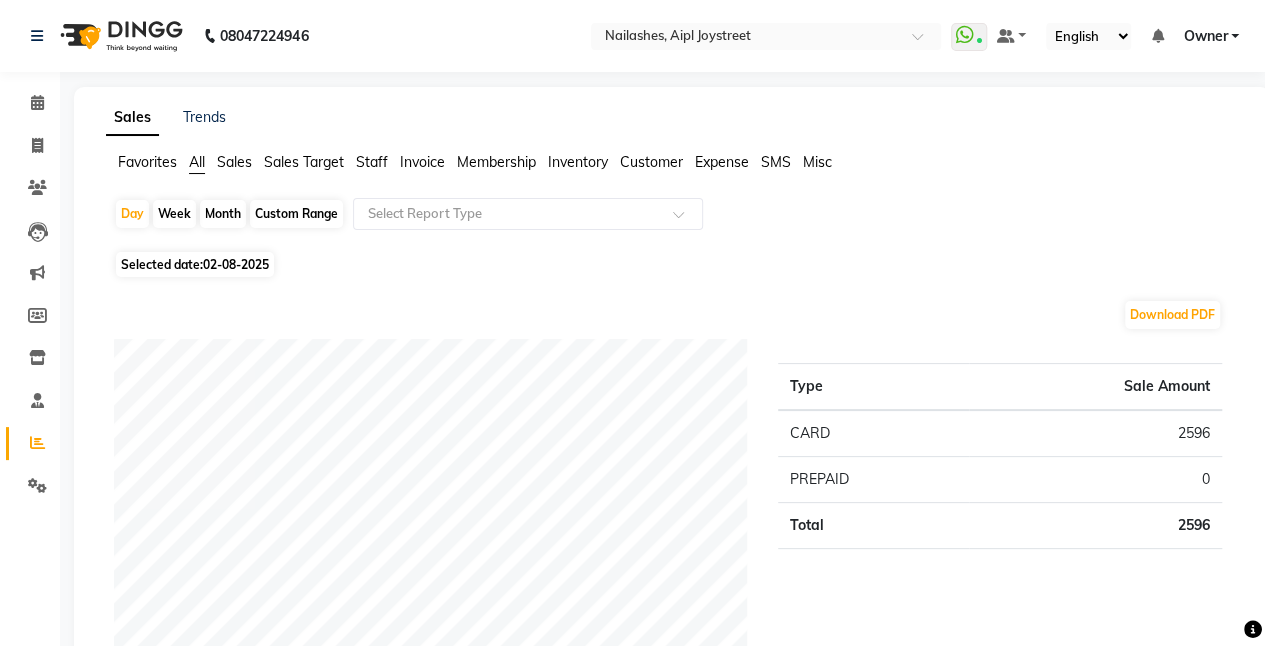 click on "Week" 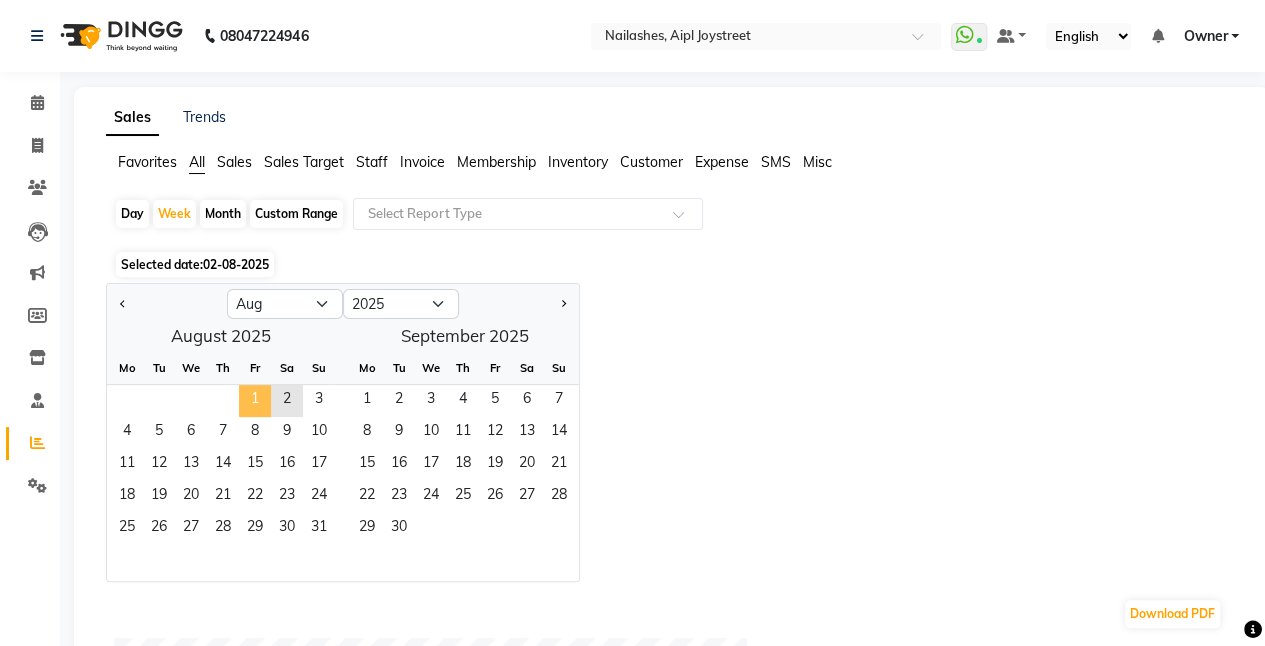 click on "1" 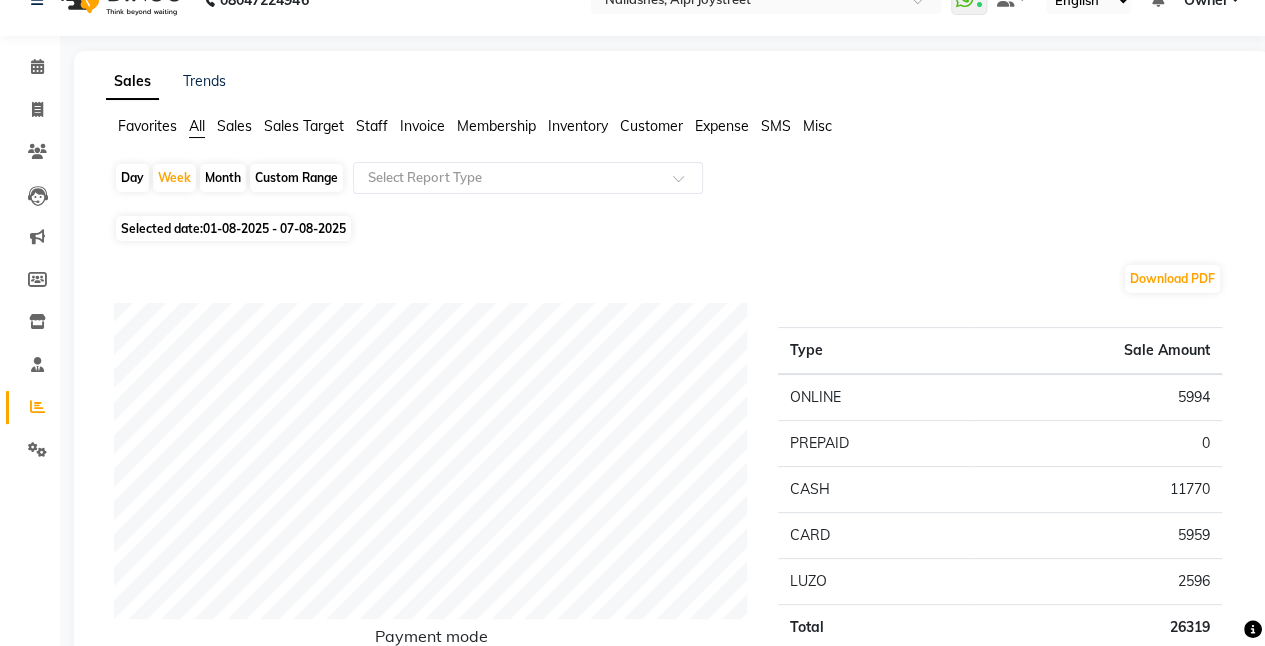 scroll, scrollTop: 35, scrollLeft: 0, axis: vertical 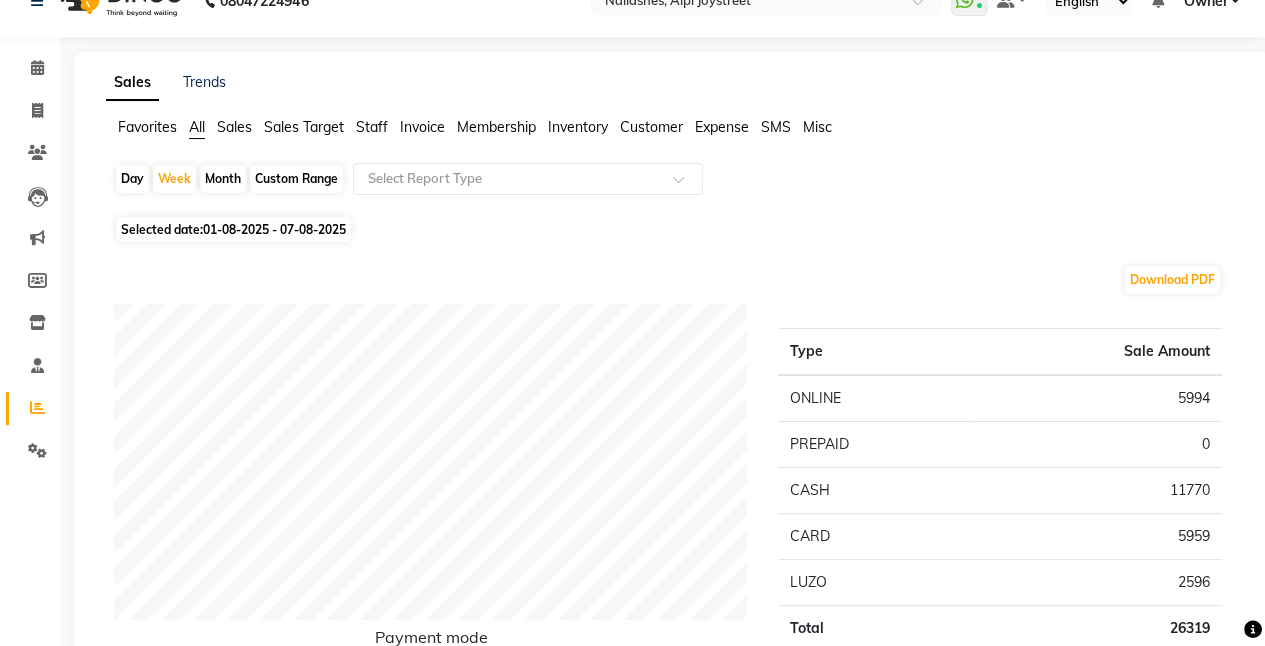 click on "Staff" 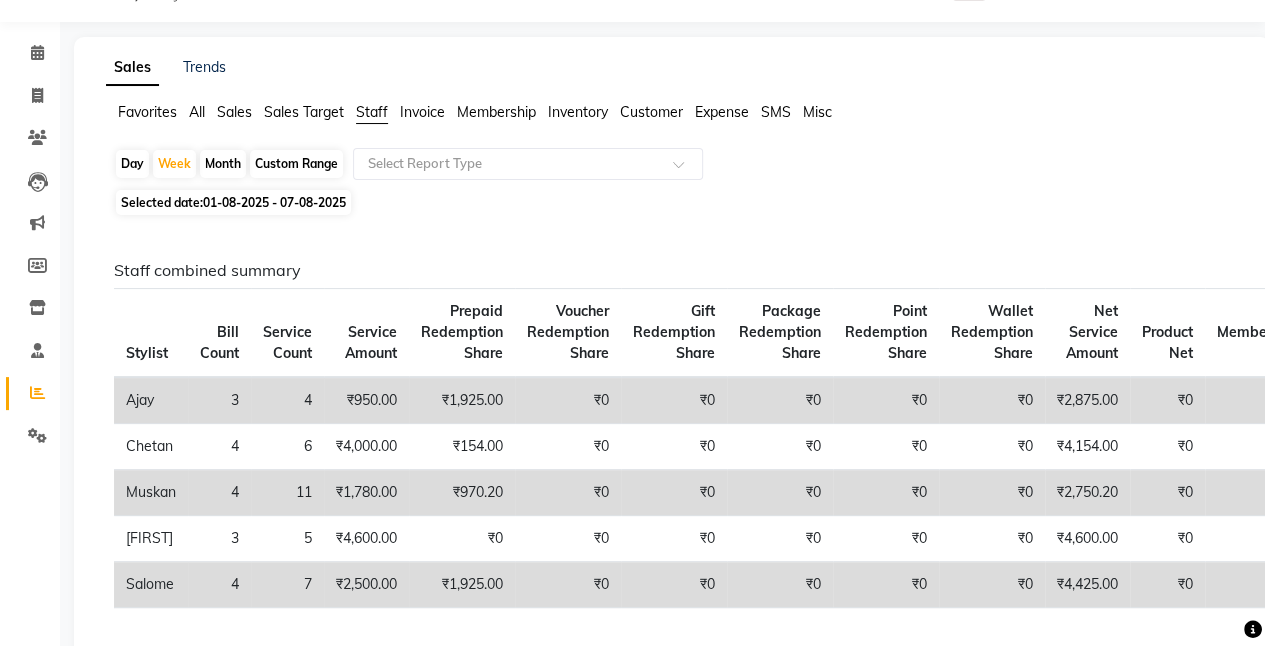scroll, scrollTop: 18, scrollLeft: 0, axis: vertical 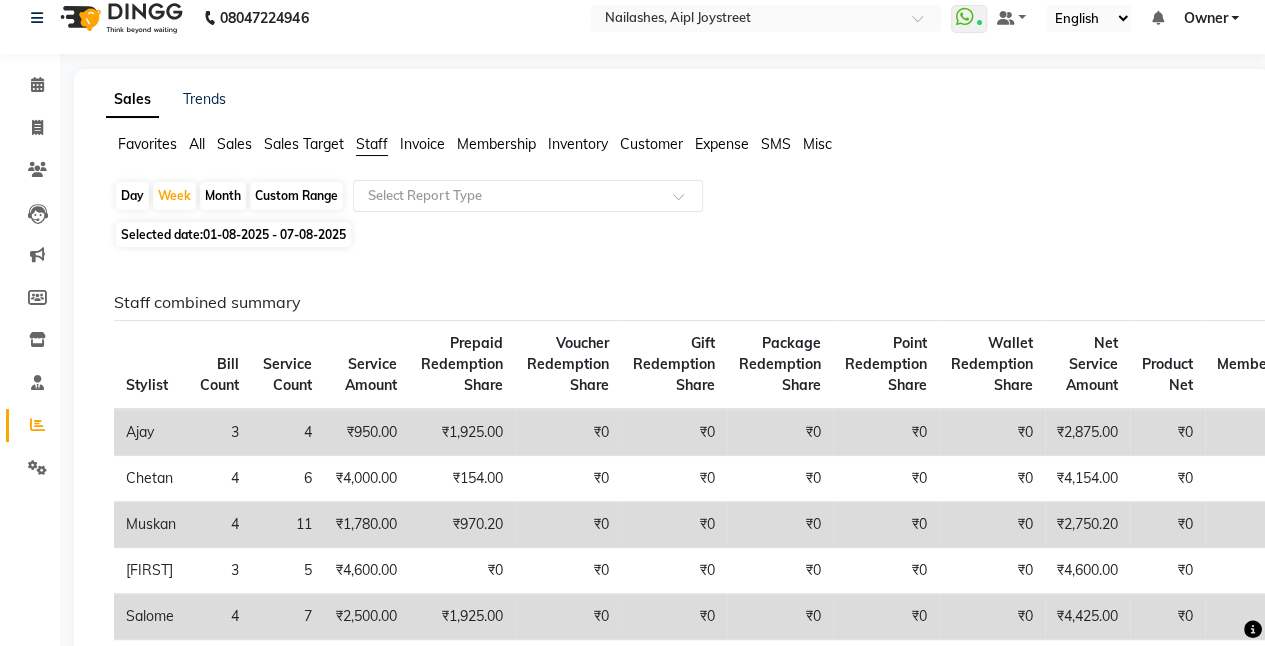 click on "Day" 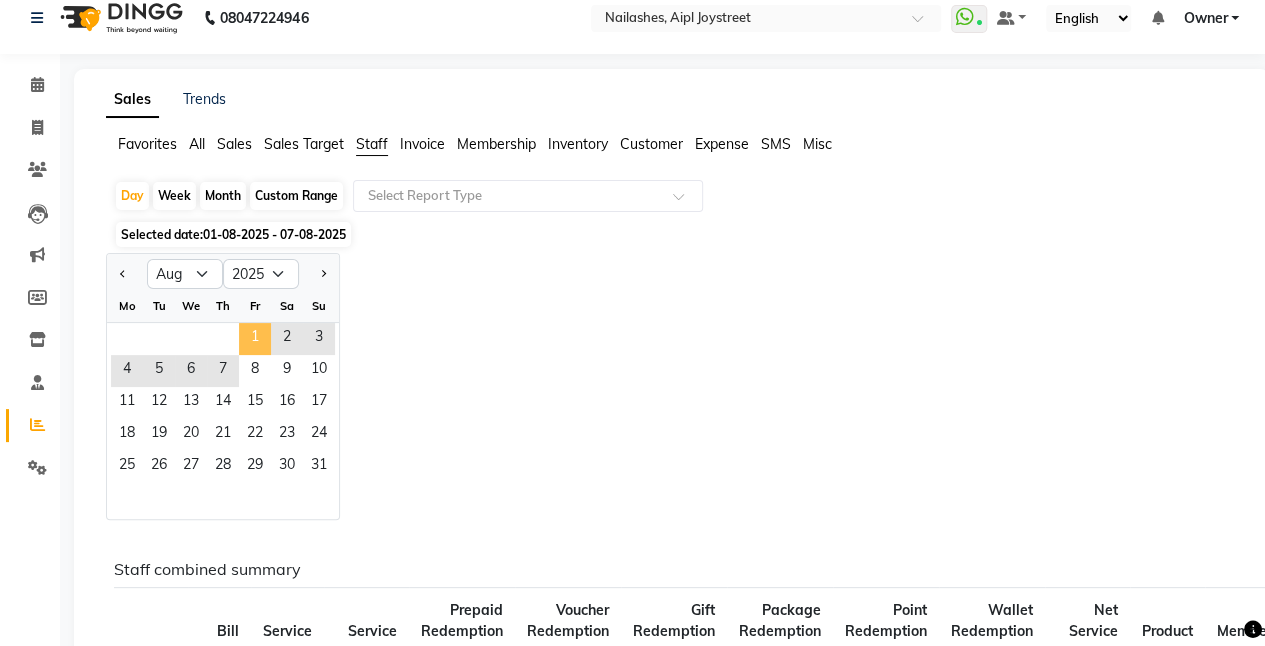 click on "1" 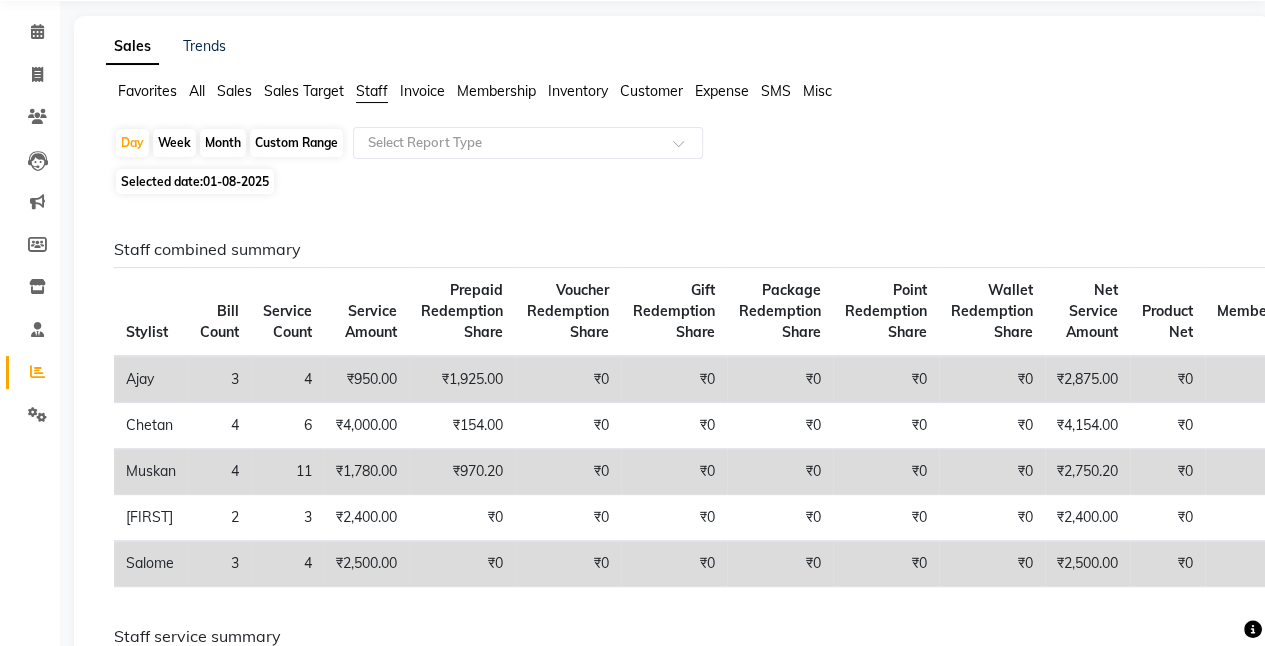 scroll, scrollTop: 0, scrollLeft: 0, axis: both 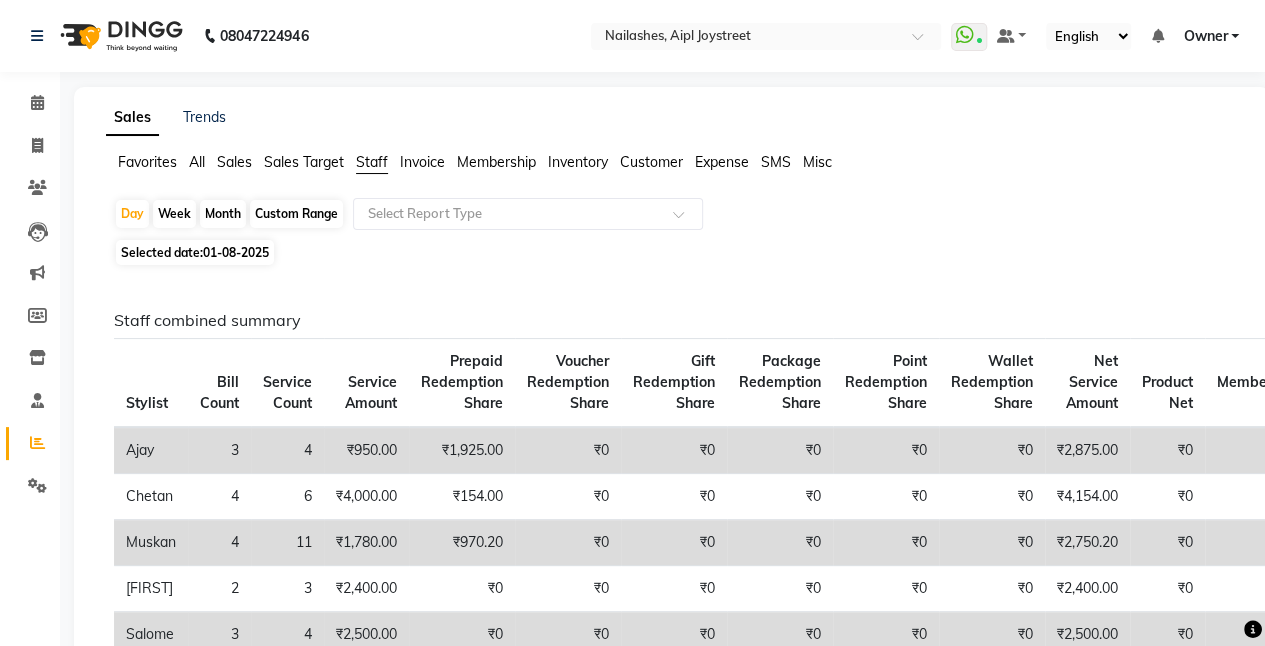 click on "Inventory" 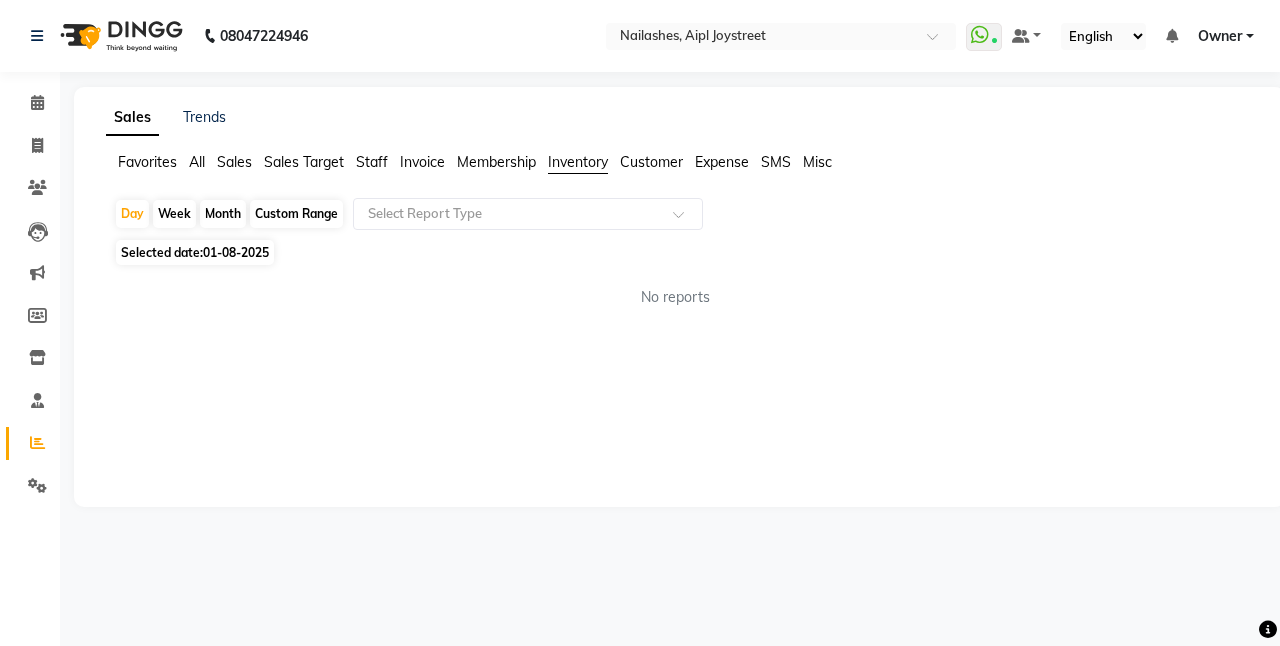 click on "Customer" 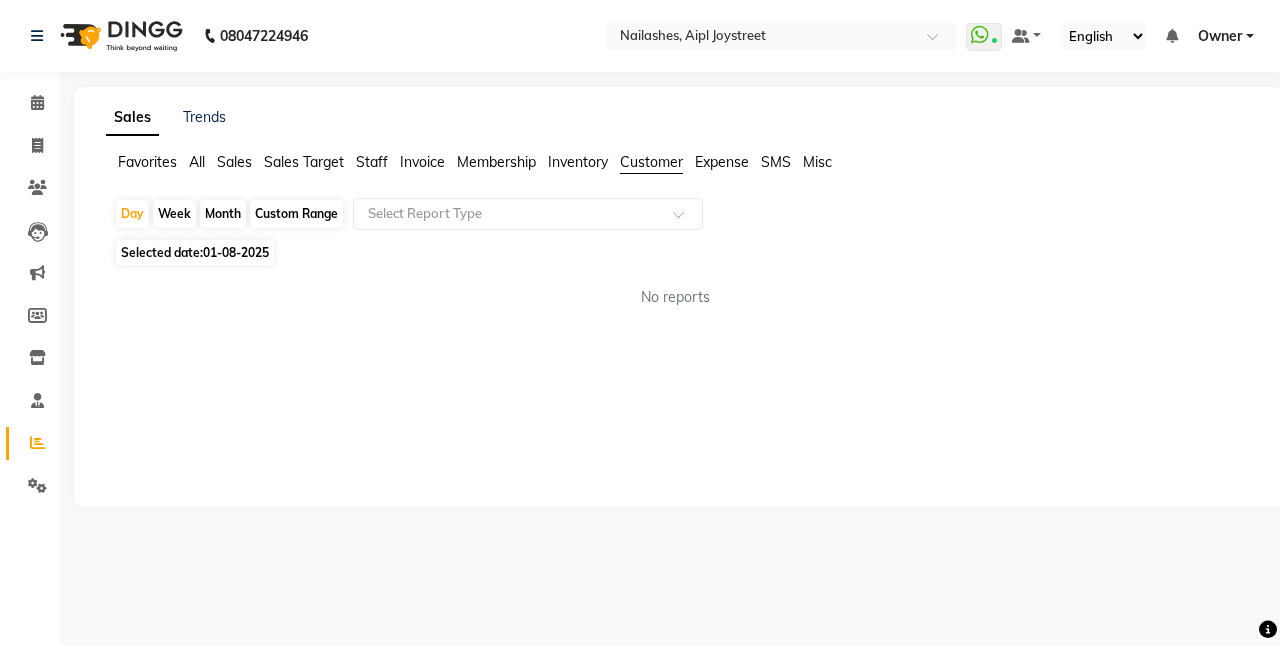 click on "Membership" 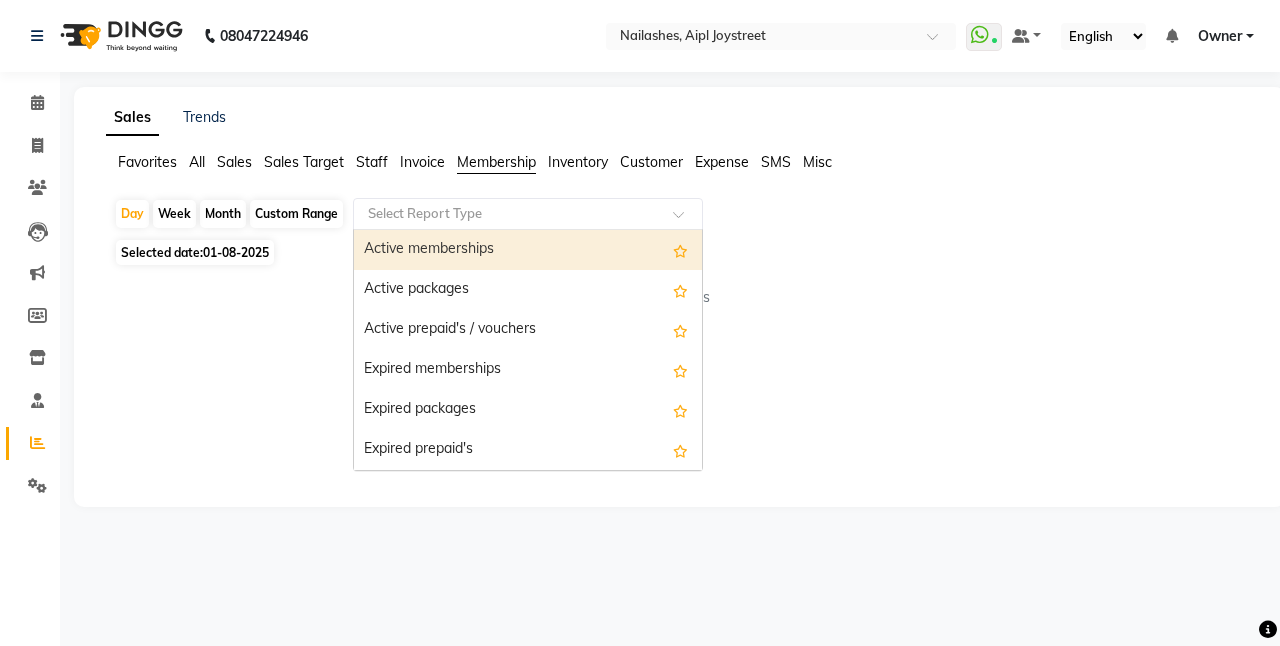 click 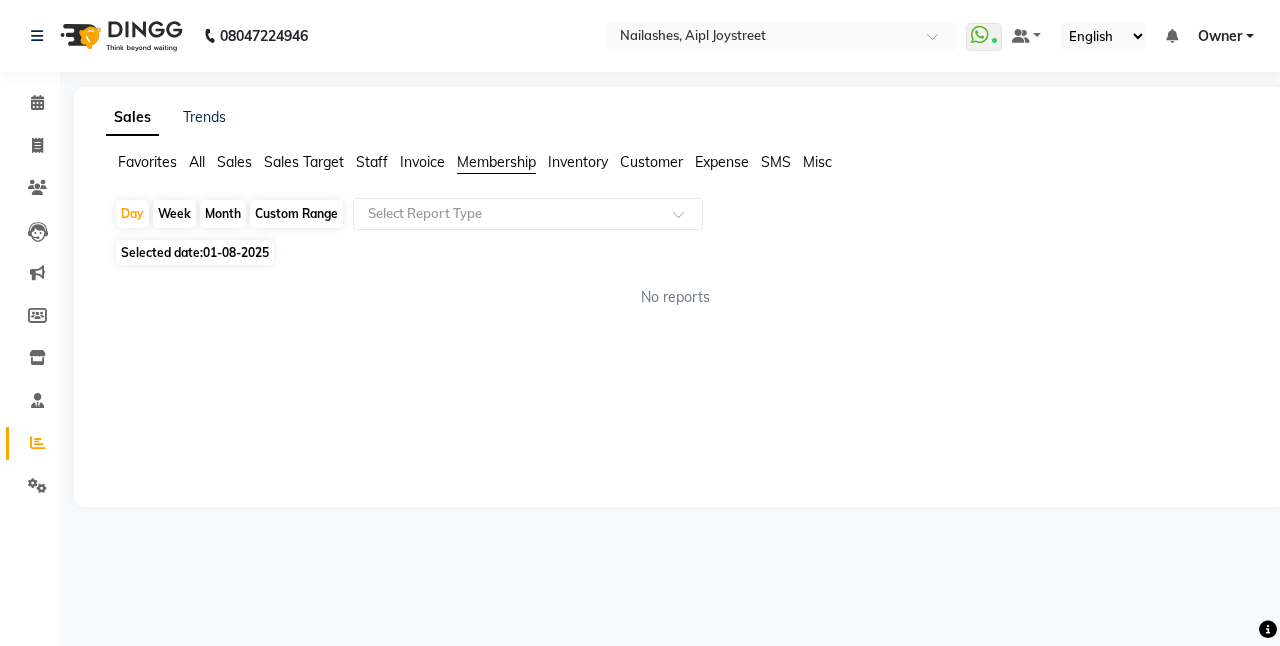 click on "No reports" 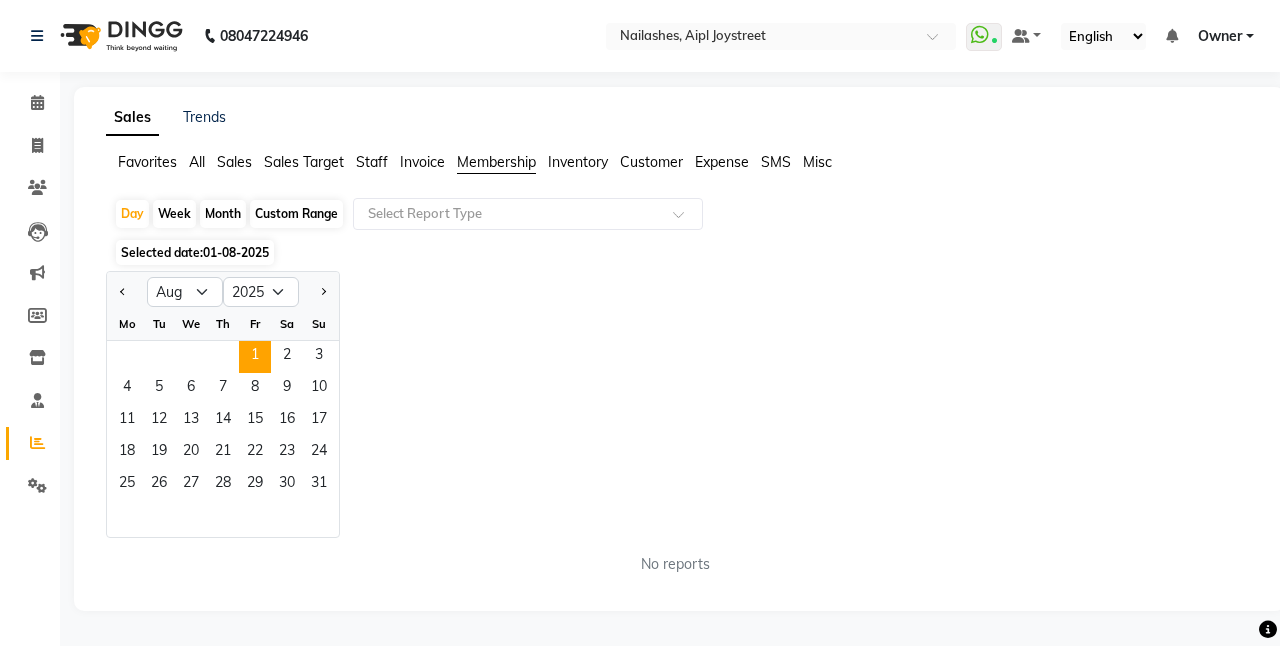 click on "01-08-2025" 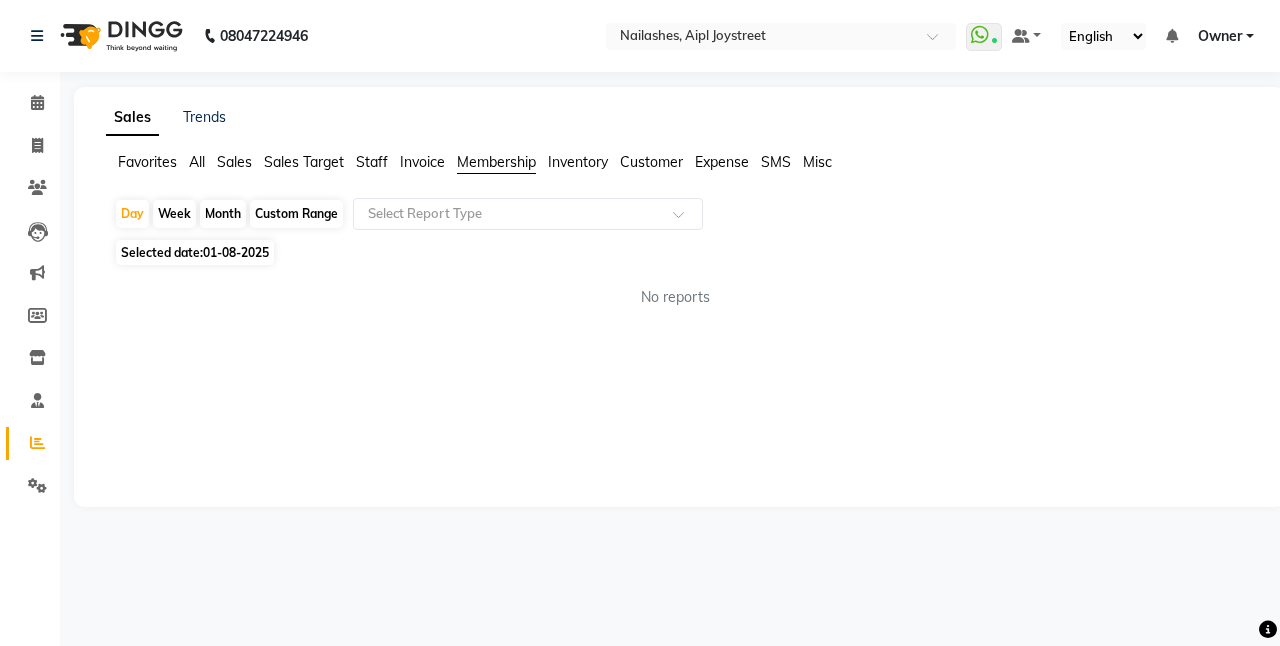 click on "Invoice" 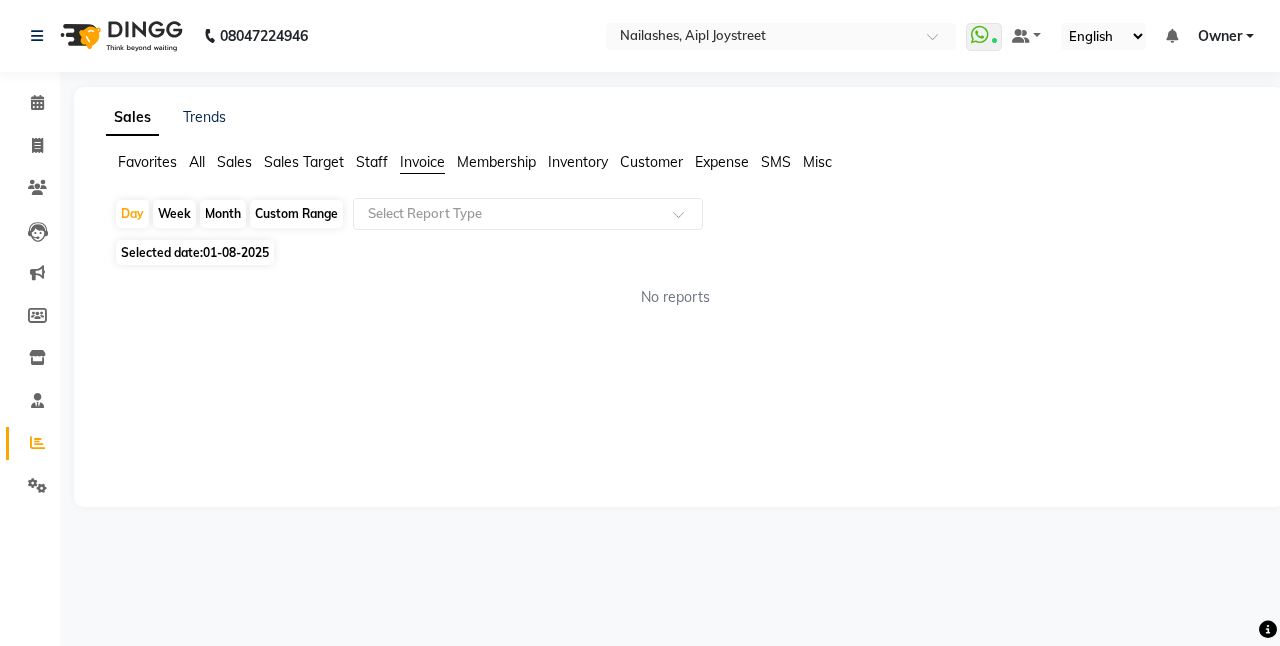 click on "Invoice" 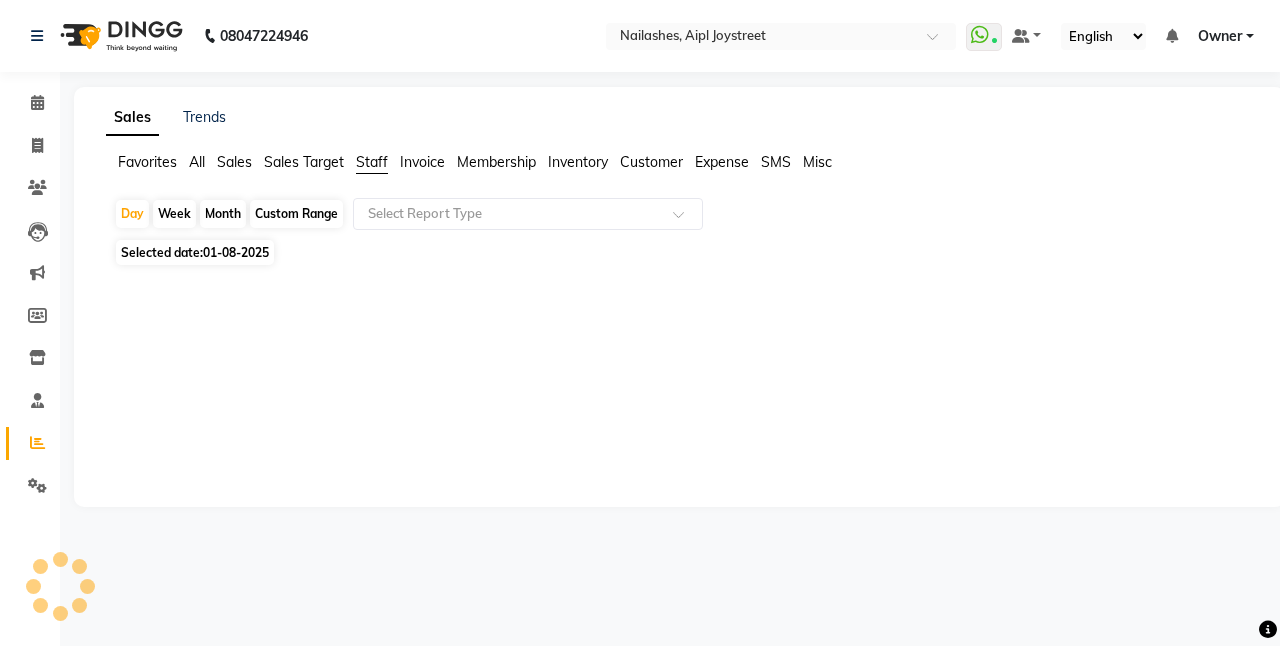 click on "All" 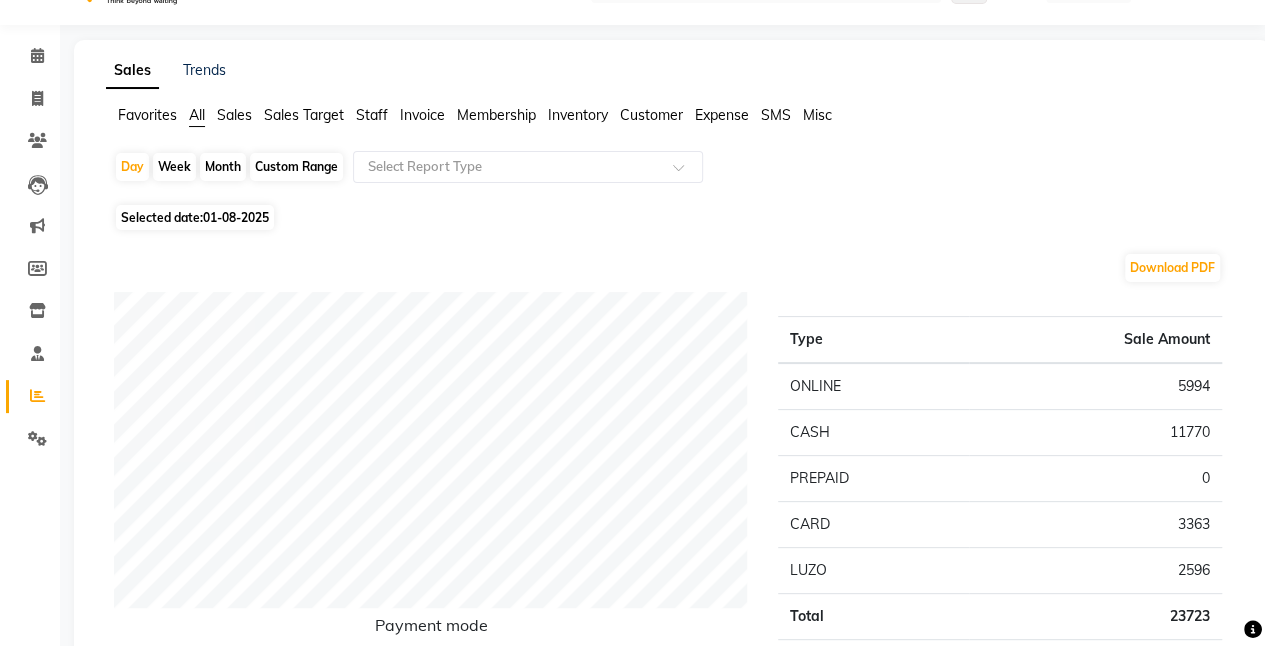 scroll, scrollTop: 41, scrollLeft: 0, axis: vertical 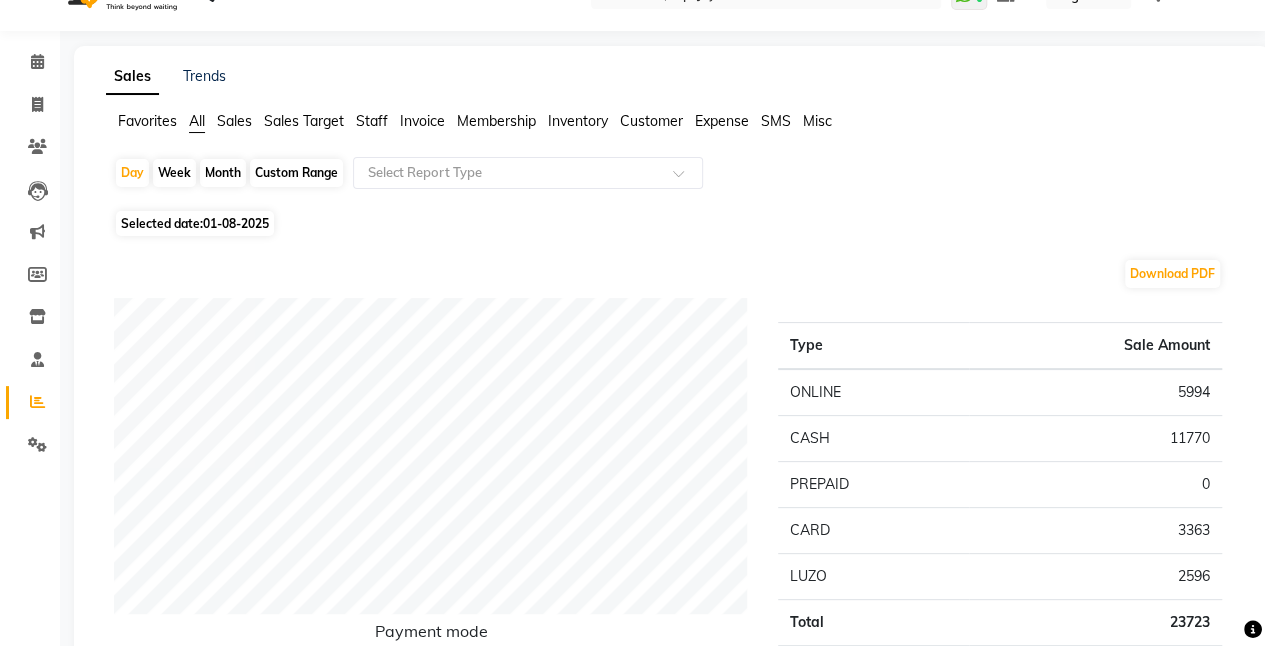 click on "Week" 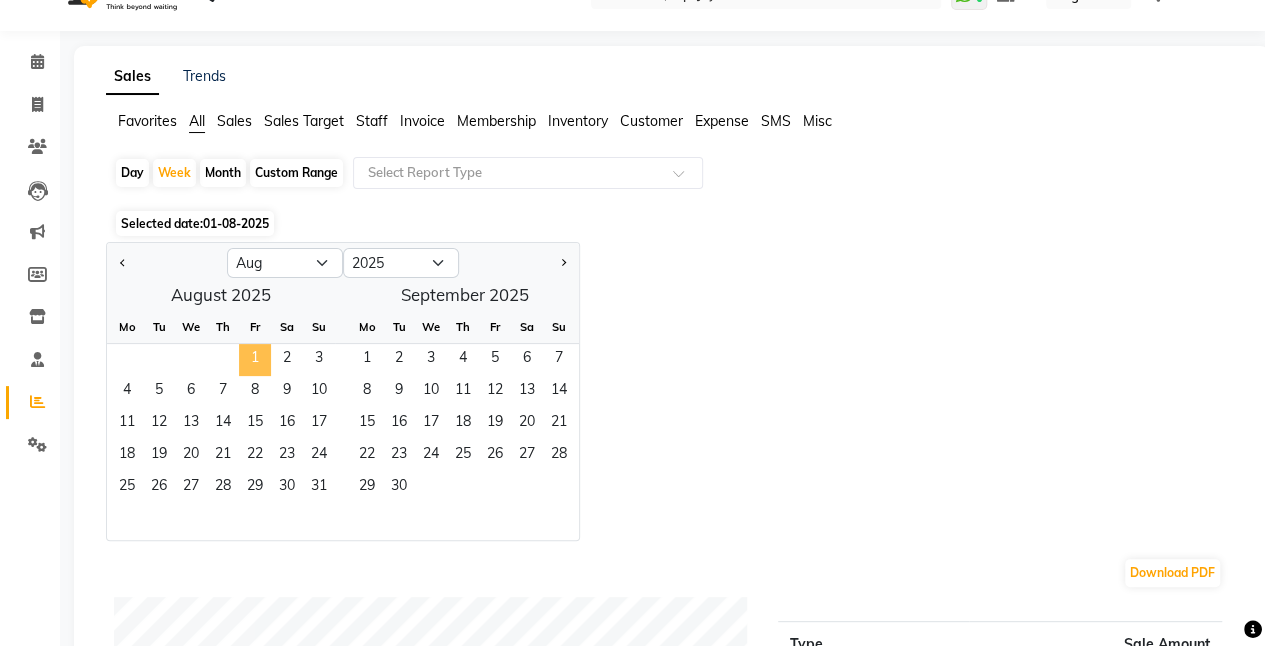 click on "1" 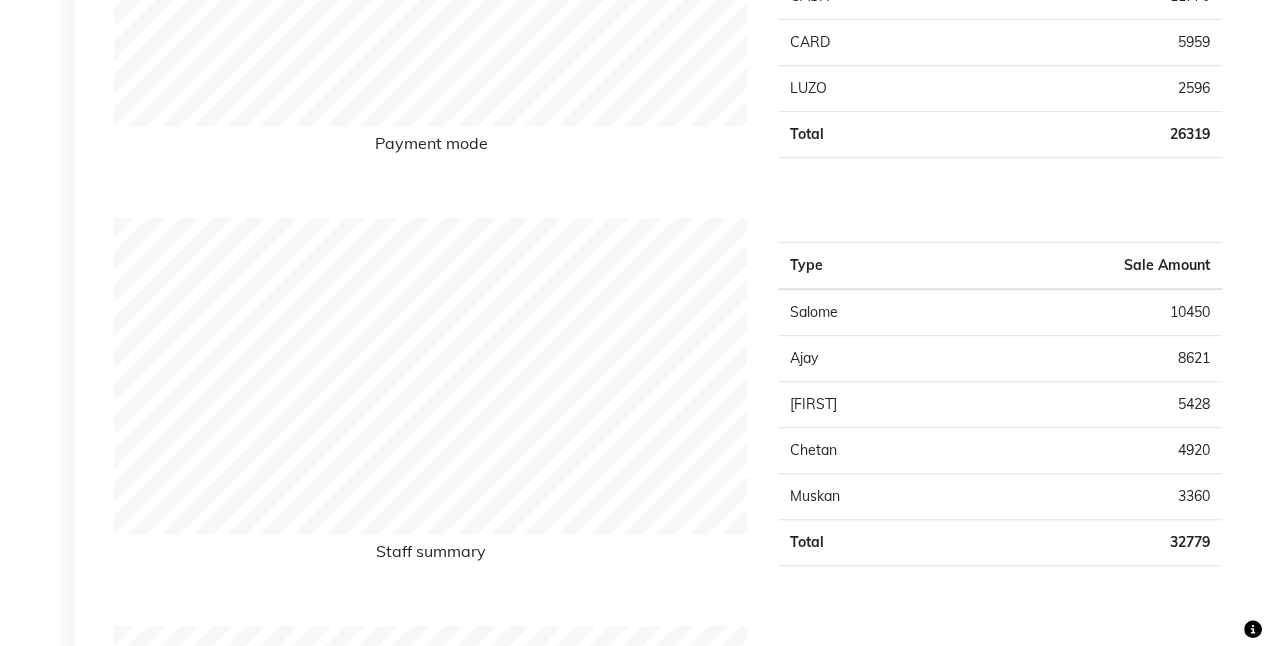 scroll, scrollTop: 511, scrollLeft: 0, axis: vertical 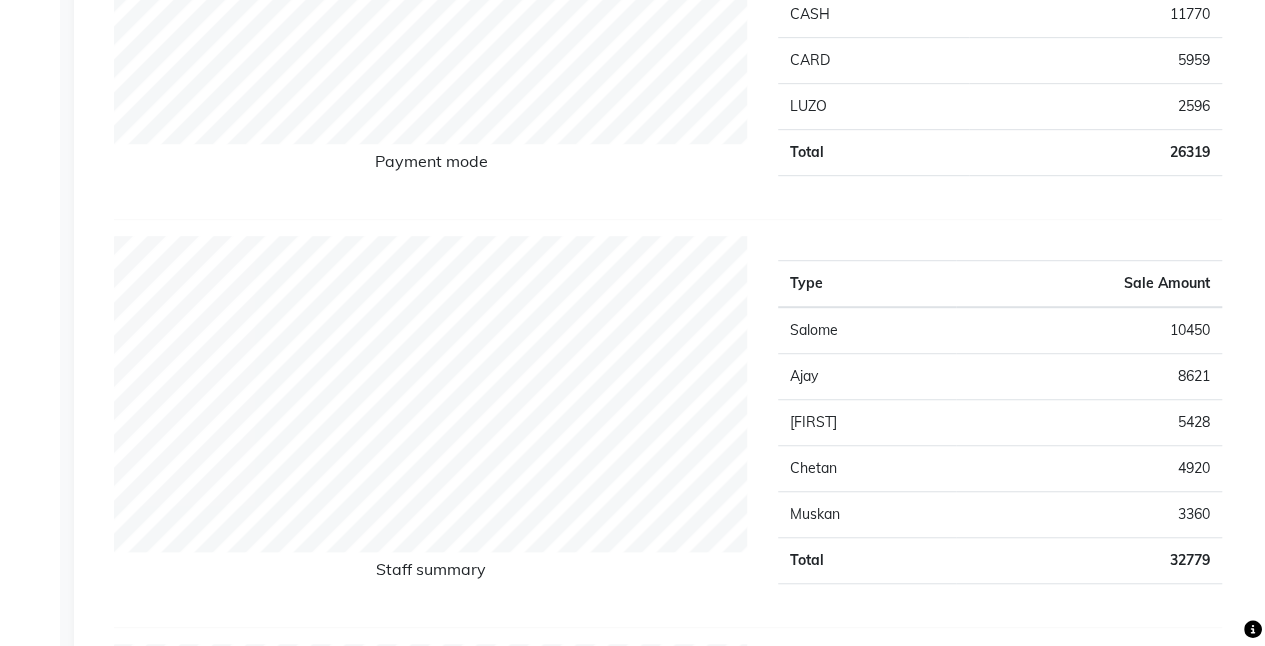 select on "service" 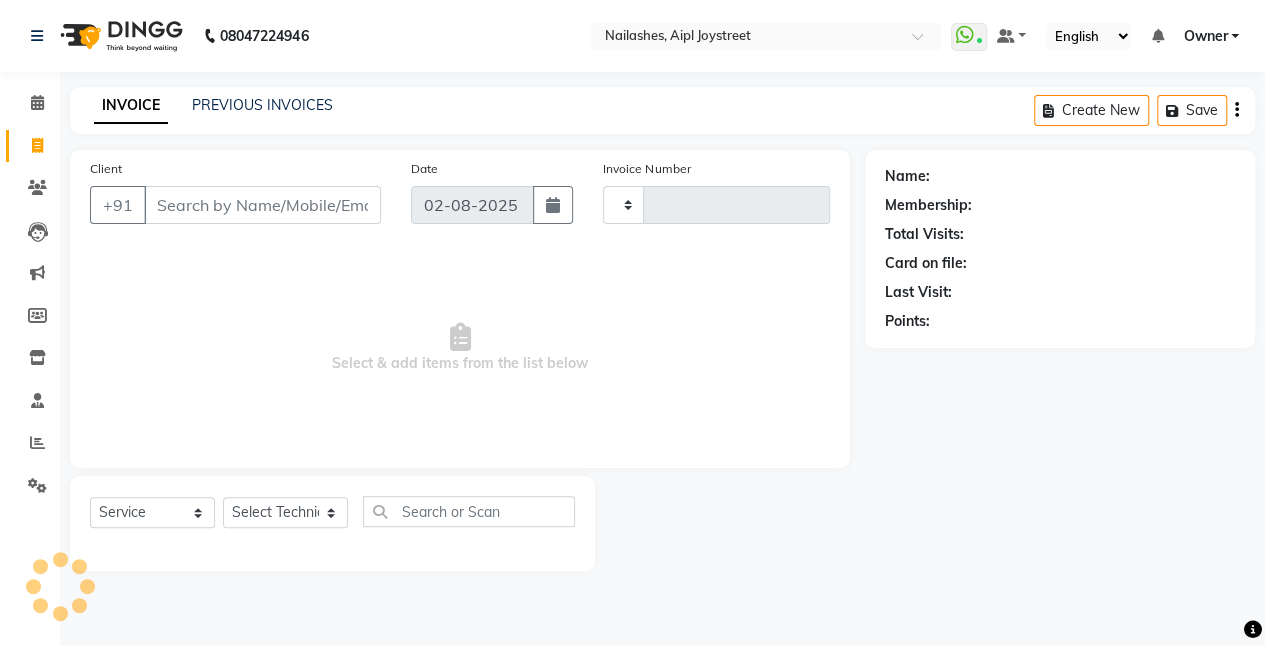 scroll, scrollTop: 0, scrollLeft: 0, axis: both 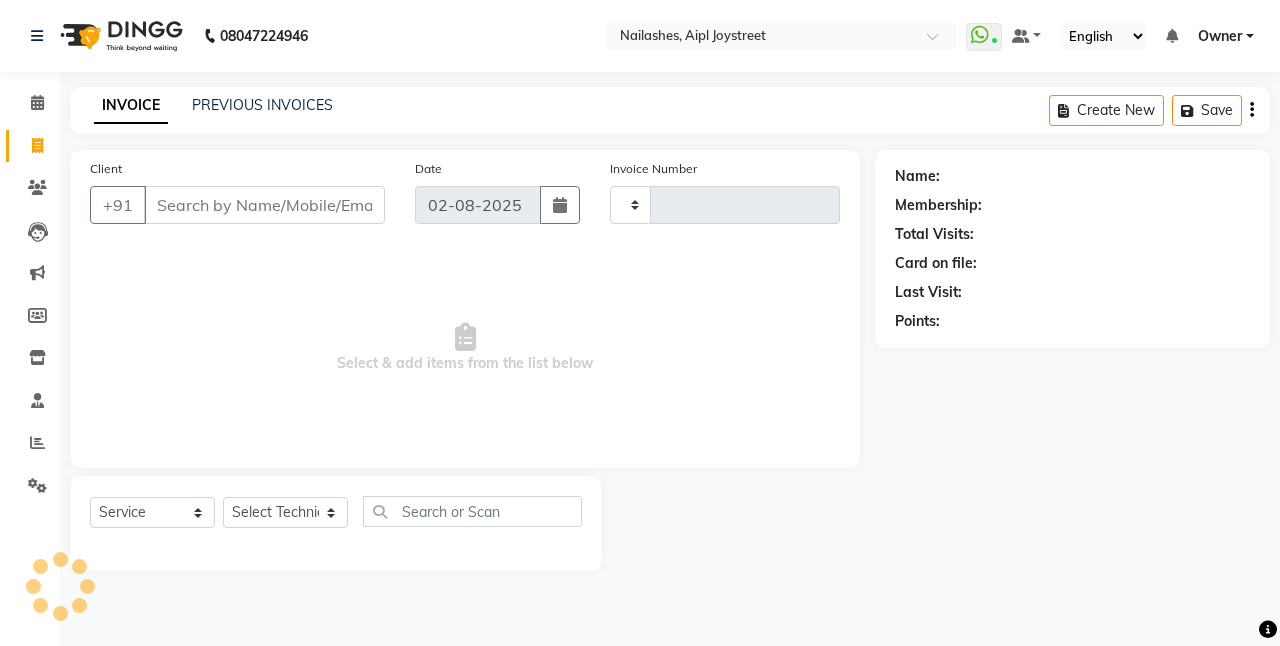 type on "0639" 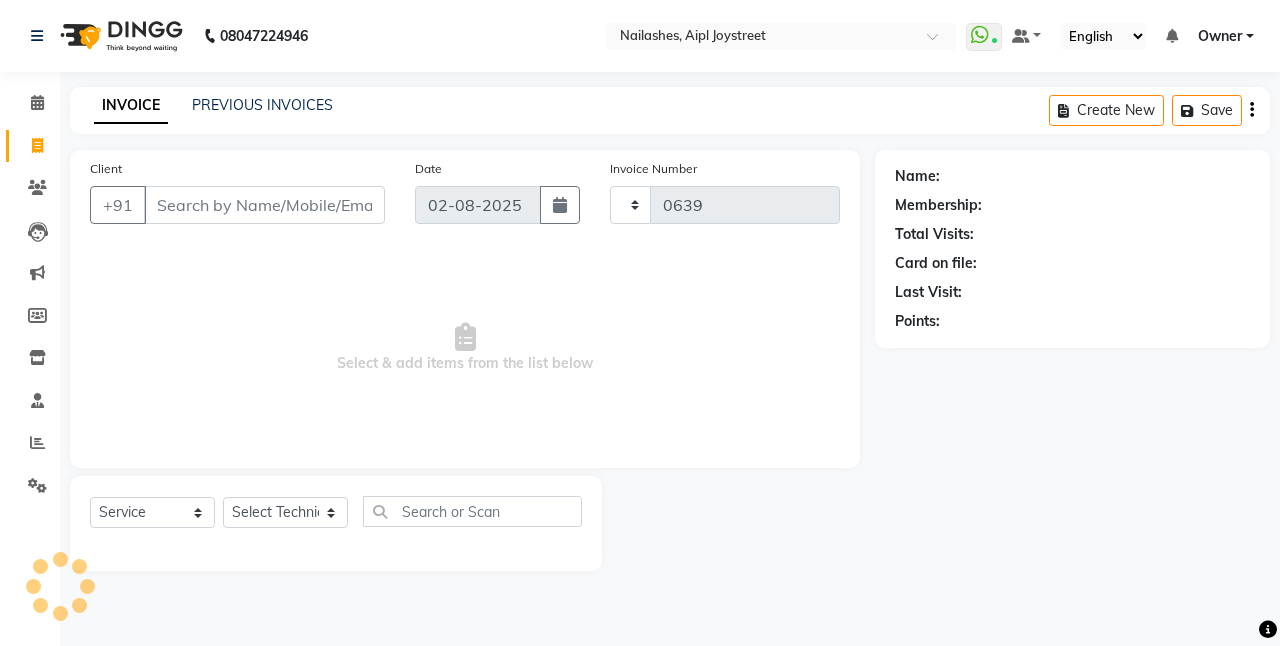 select on "5749" 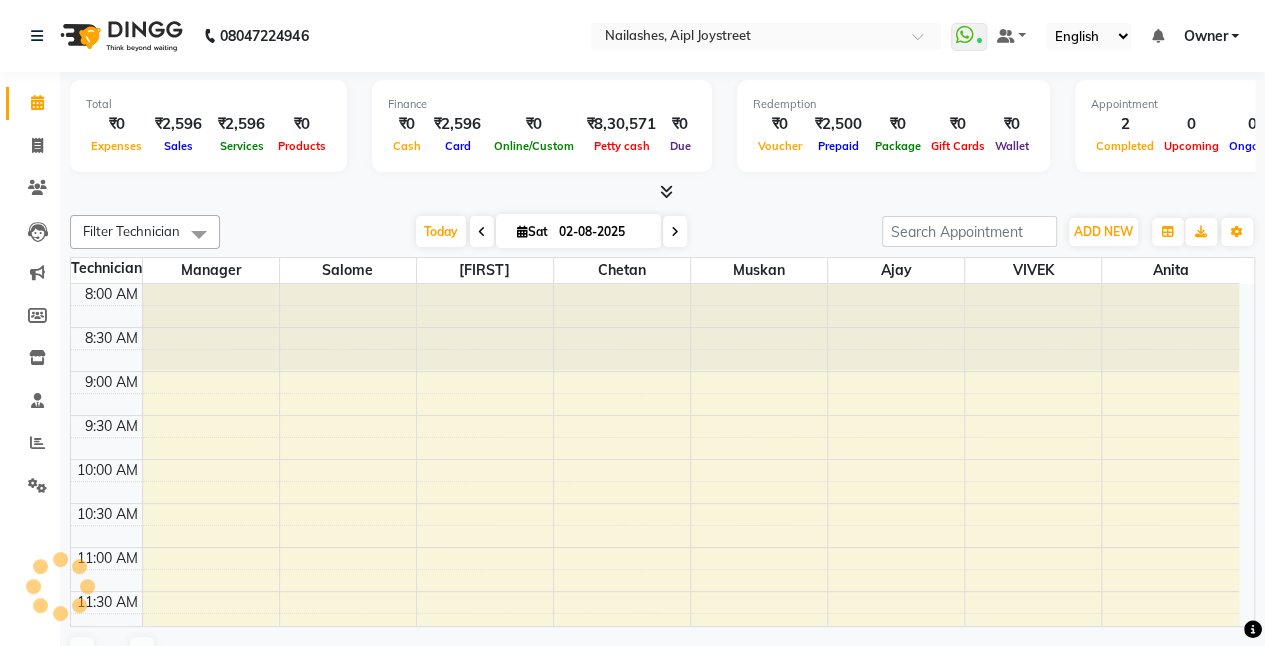 scroll, scrollTop: 0, scrollLeft: 0, axis: both 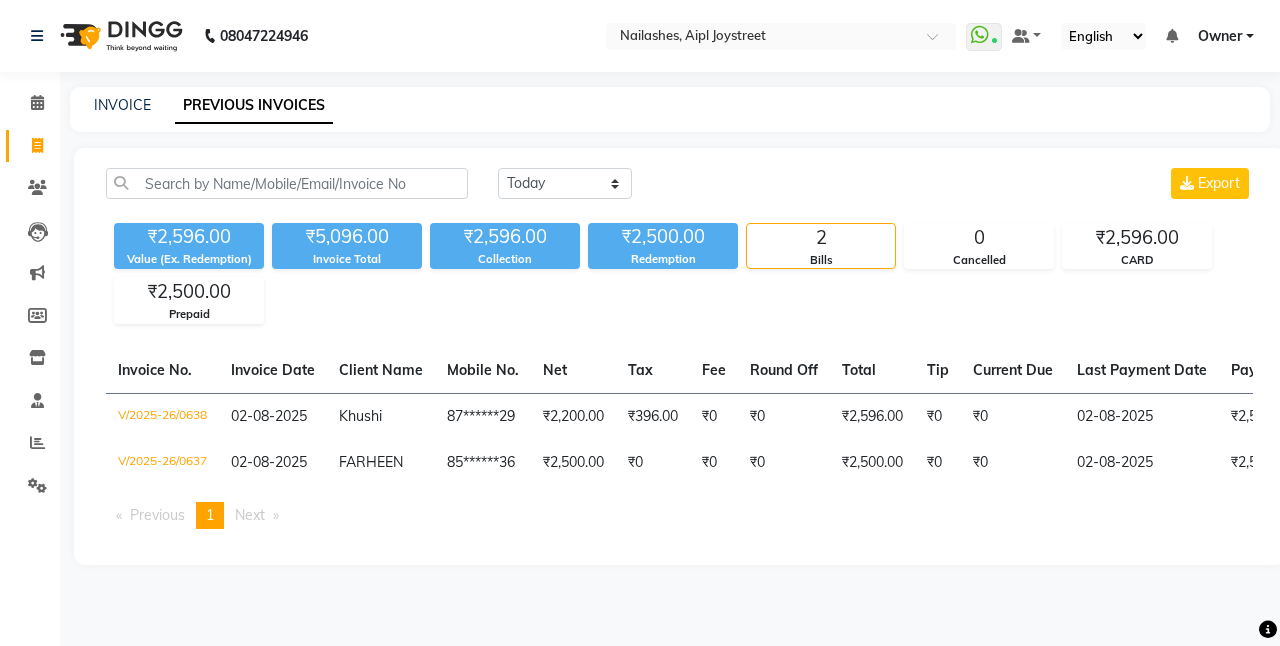 select on "service" 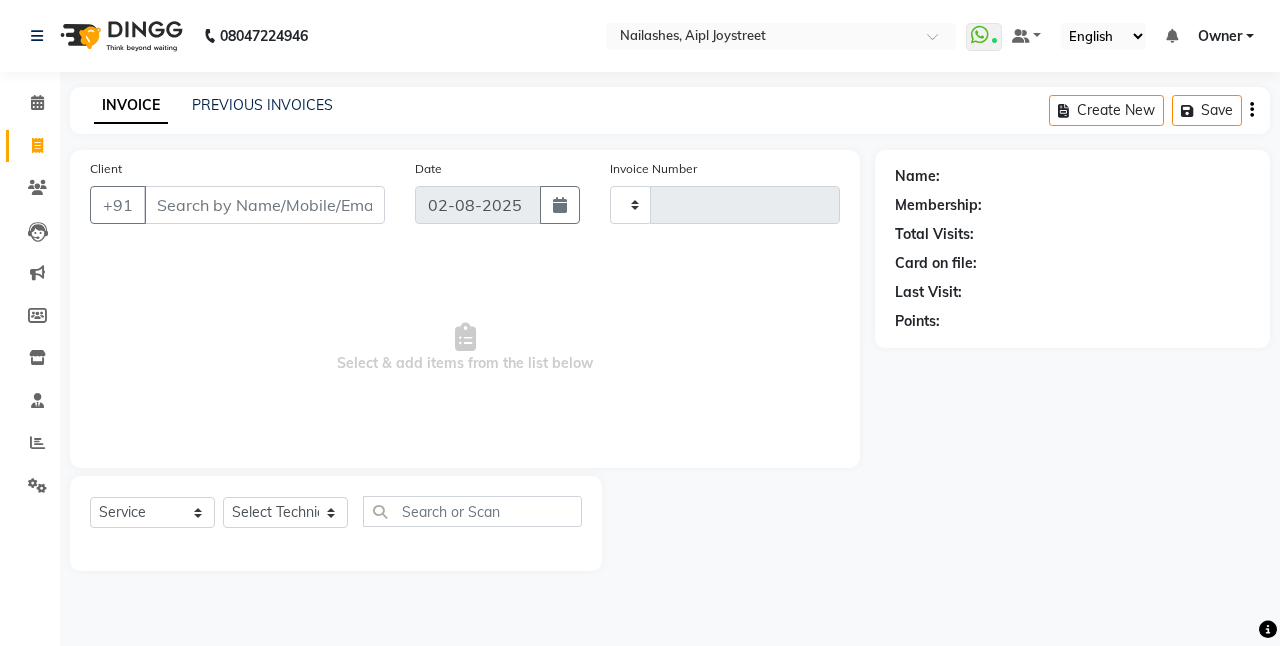 type on "0639" 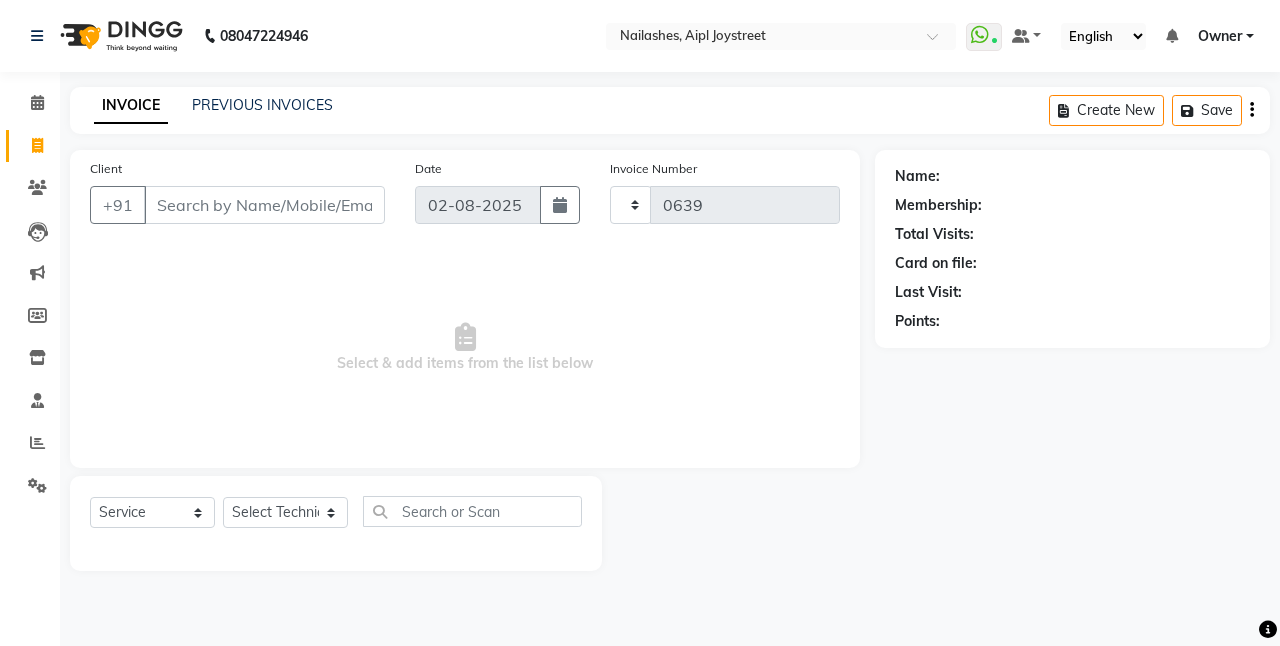 select on "5749" 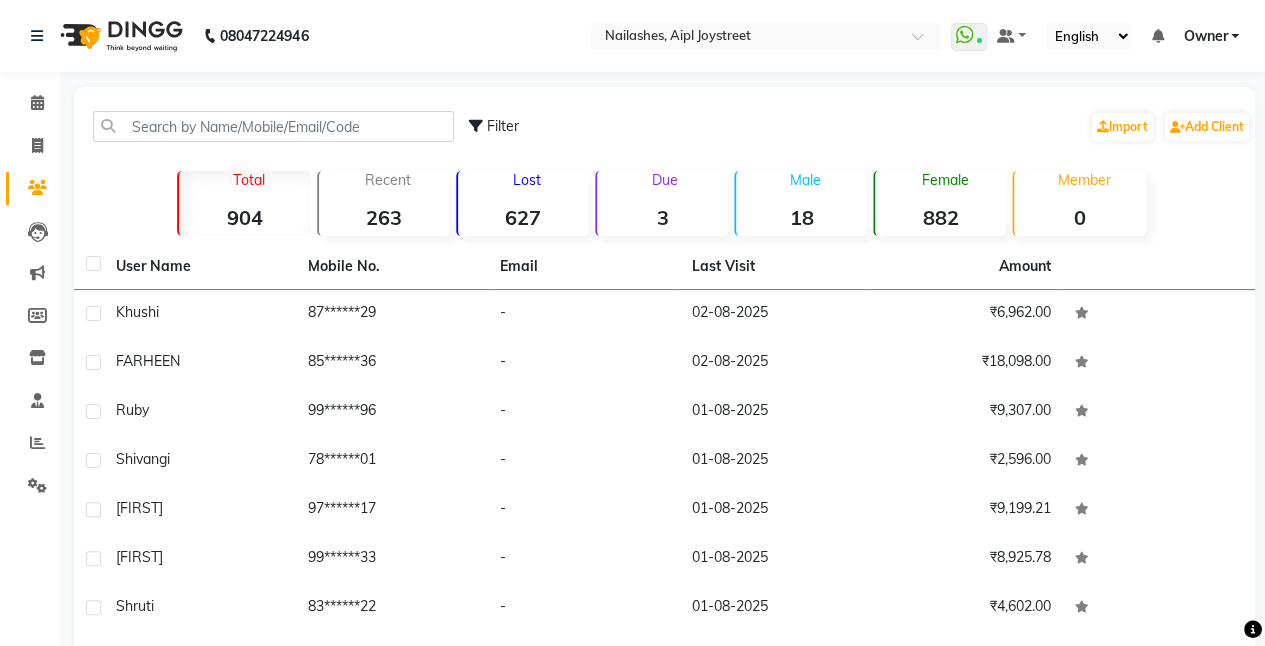 select on "service" 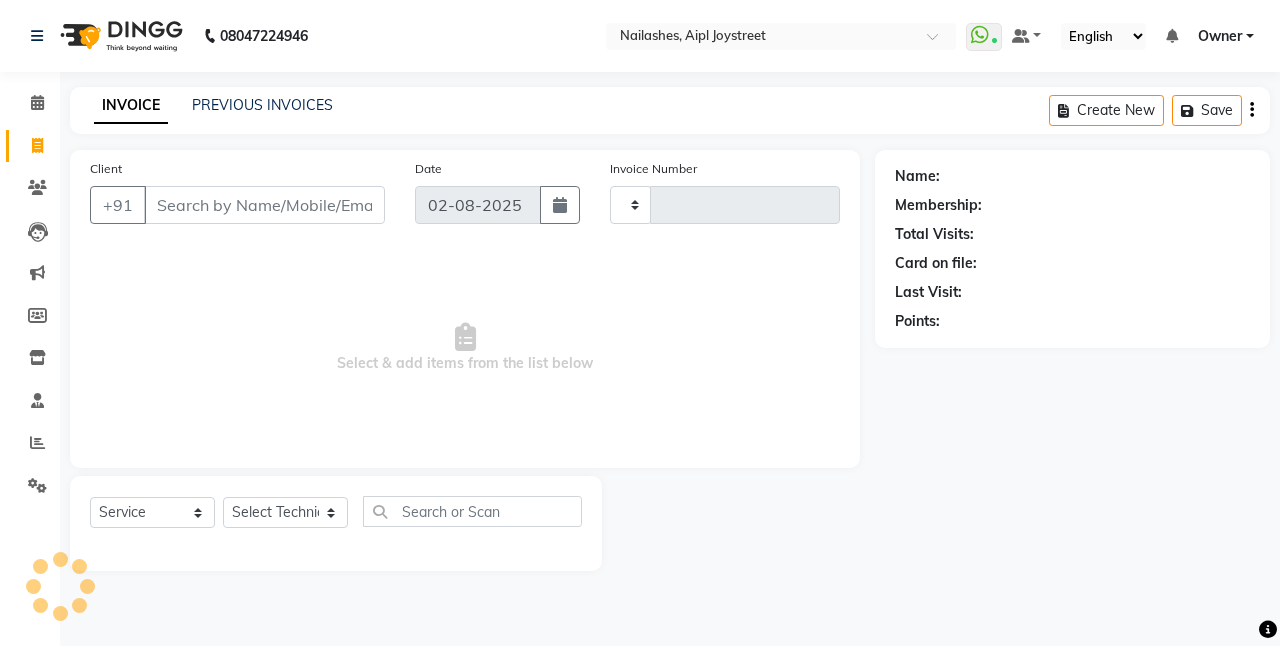 type on "0639" 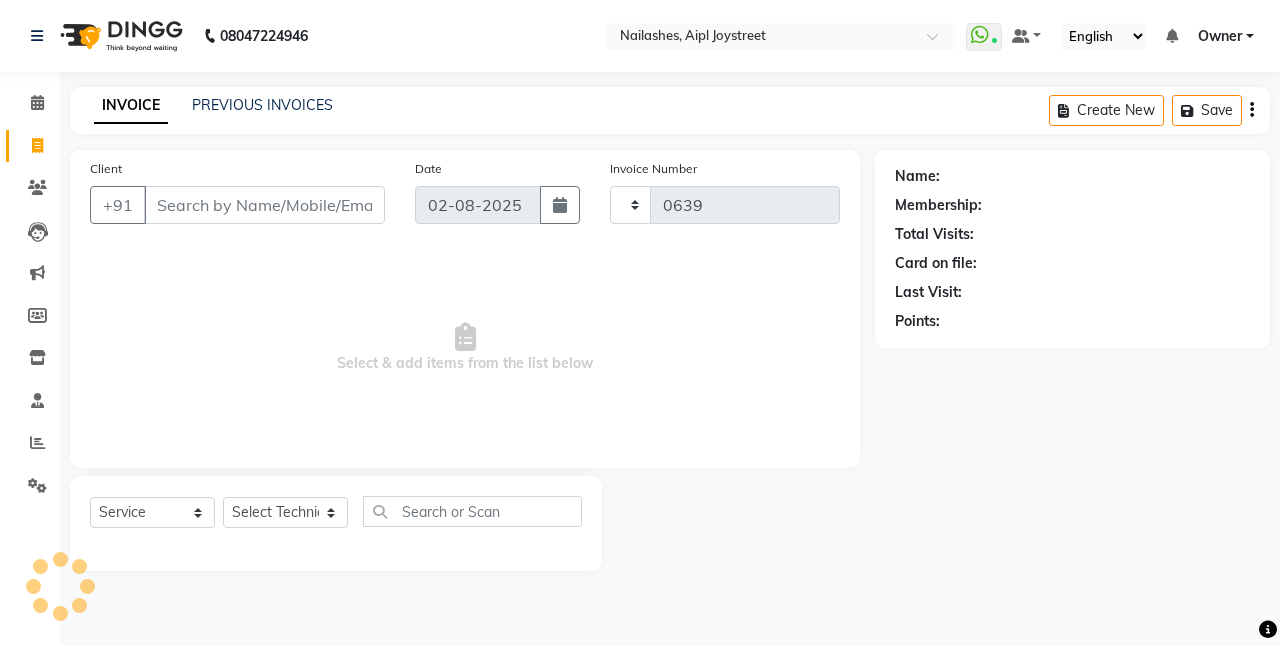 select on "5749" 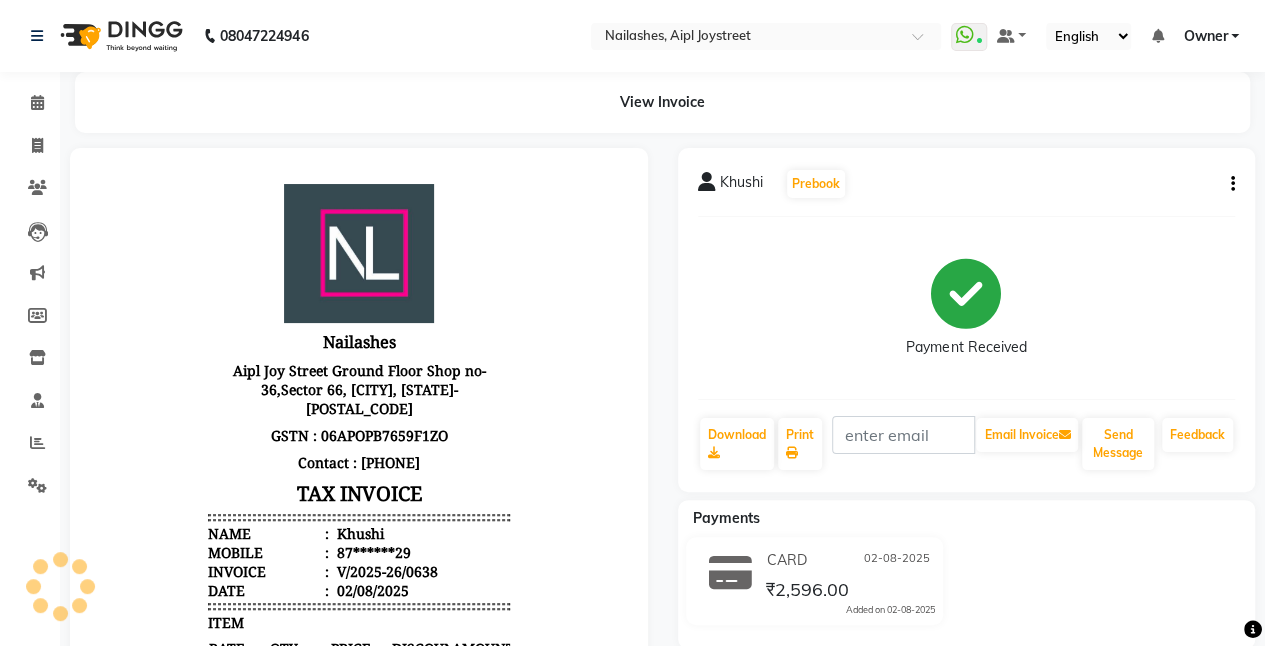 scroll, scrollTop: 0, scrollLeft: 0, axis: both 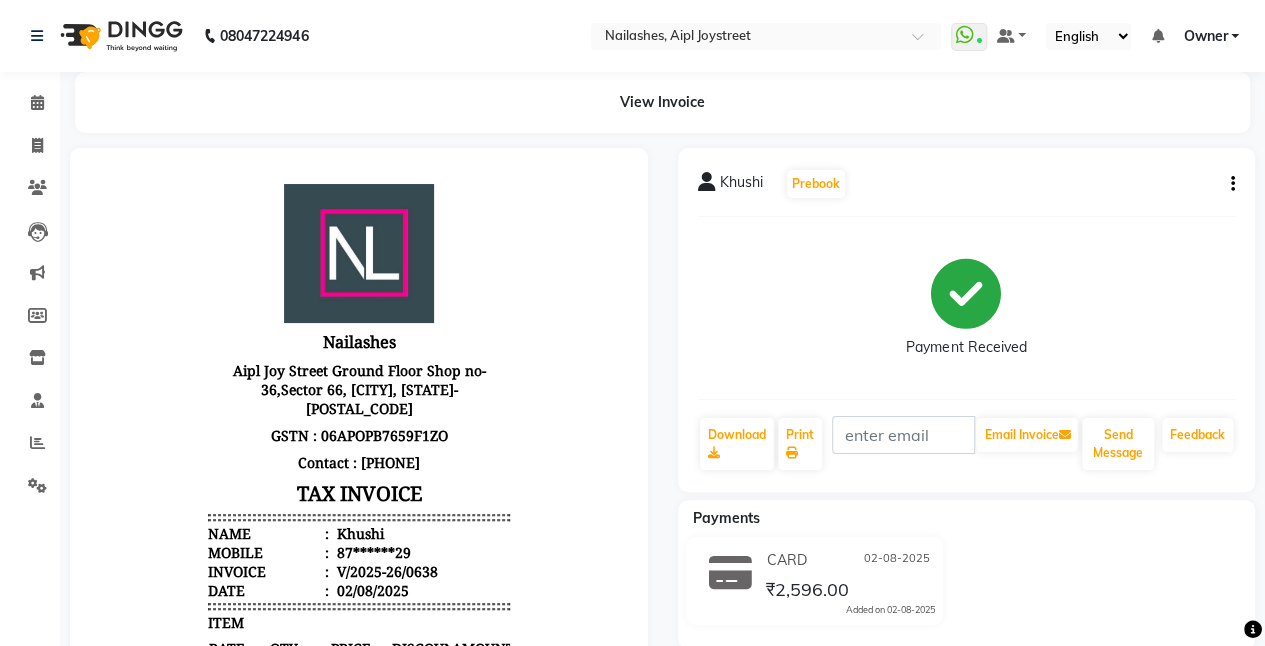 select on "service" 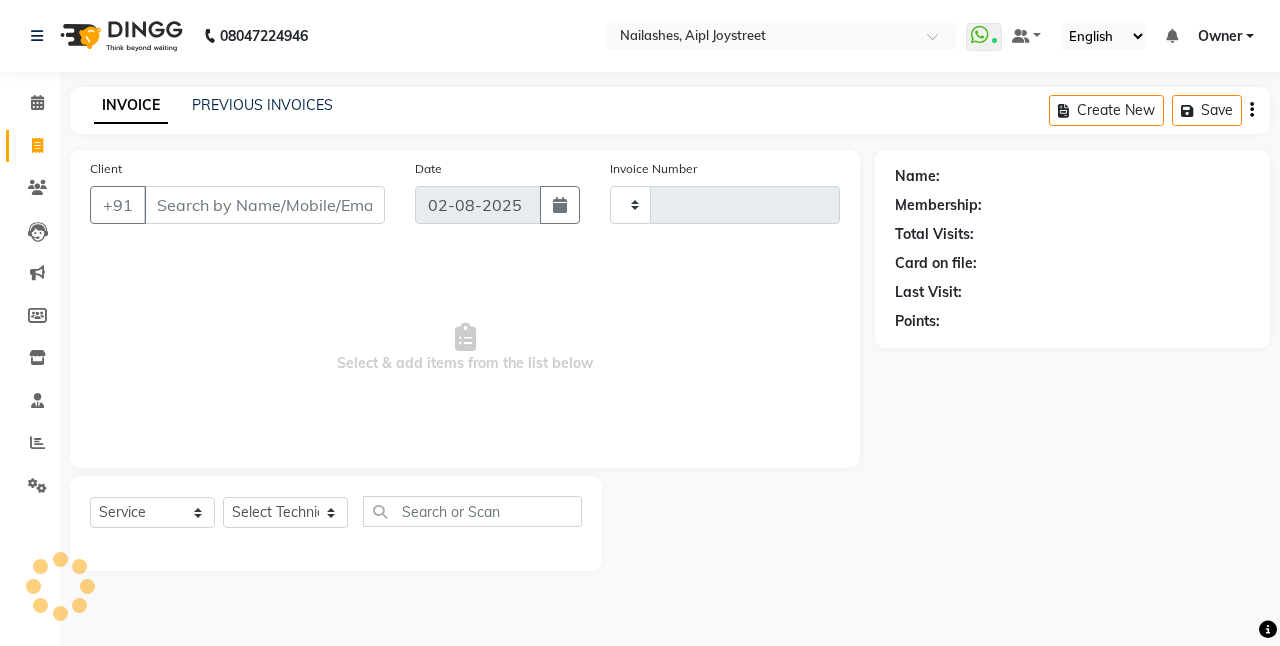 type on "0639" 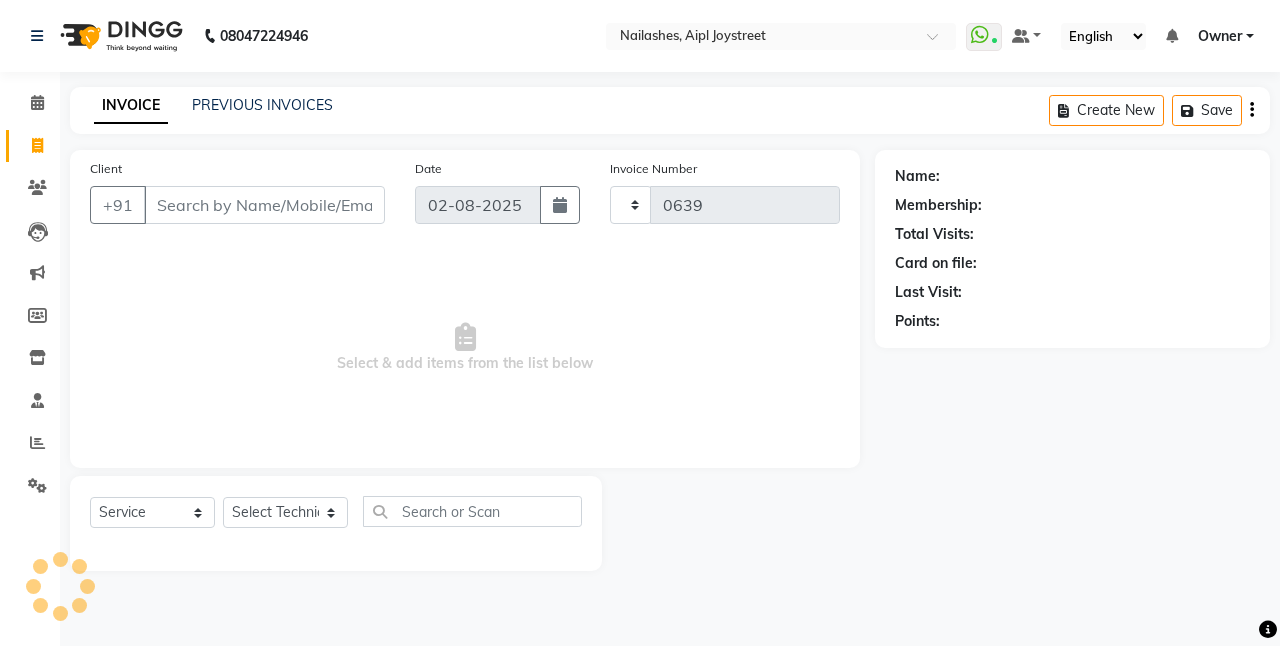 select on "5749" 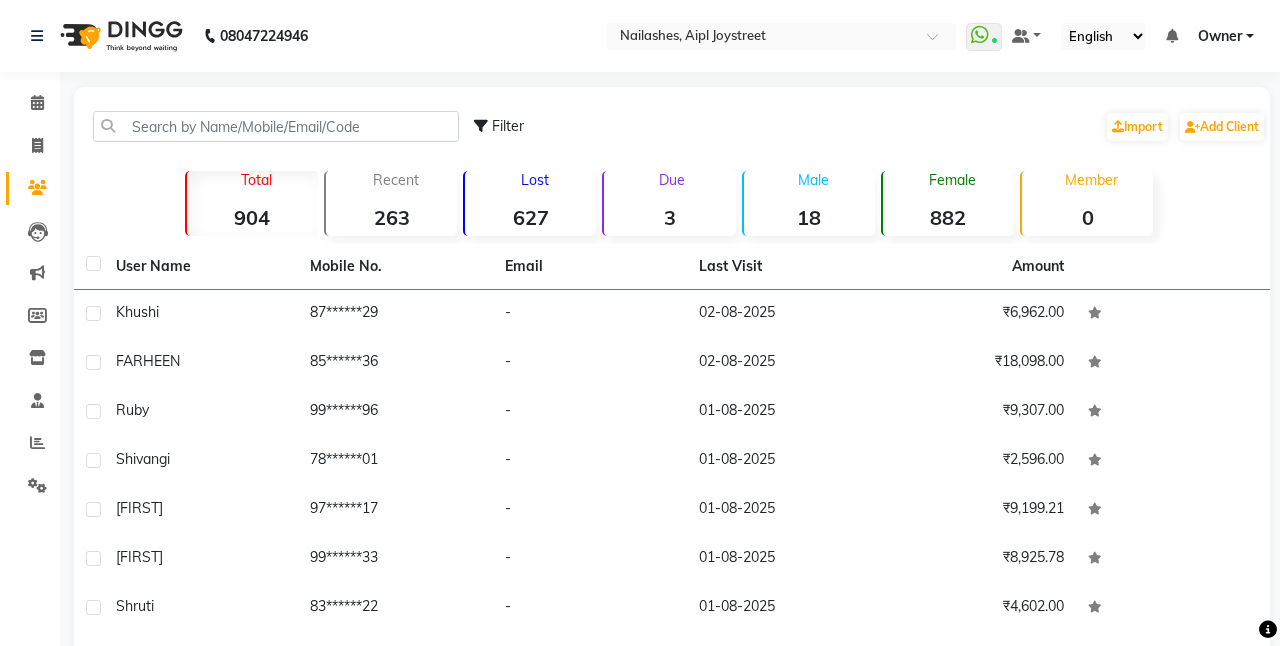 select on "5749" 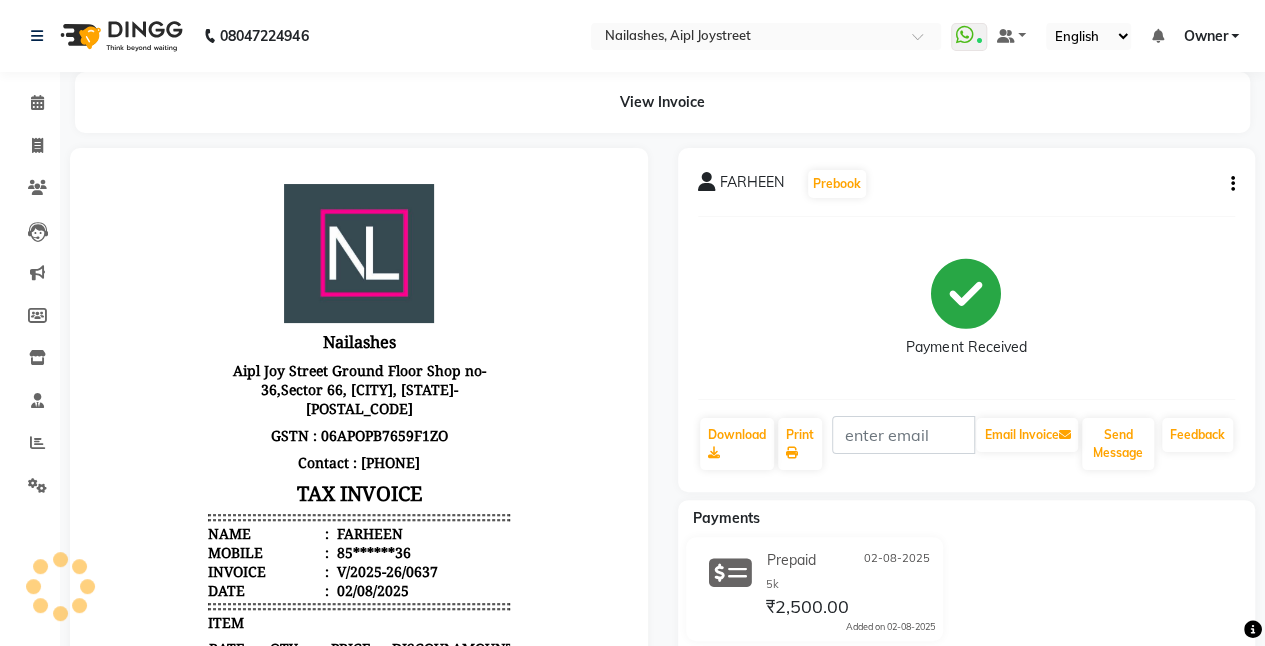 scroll, scrollTop: 0, scrollLeft: 0, axis: both 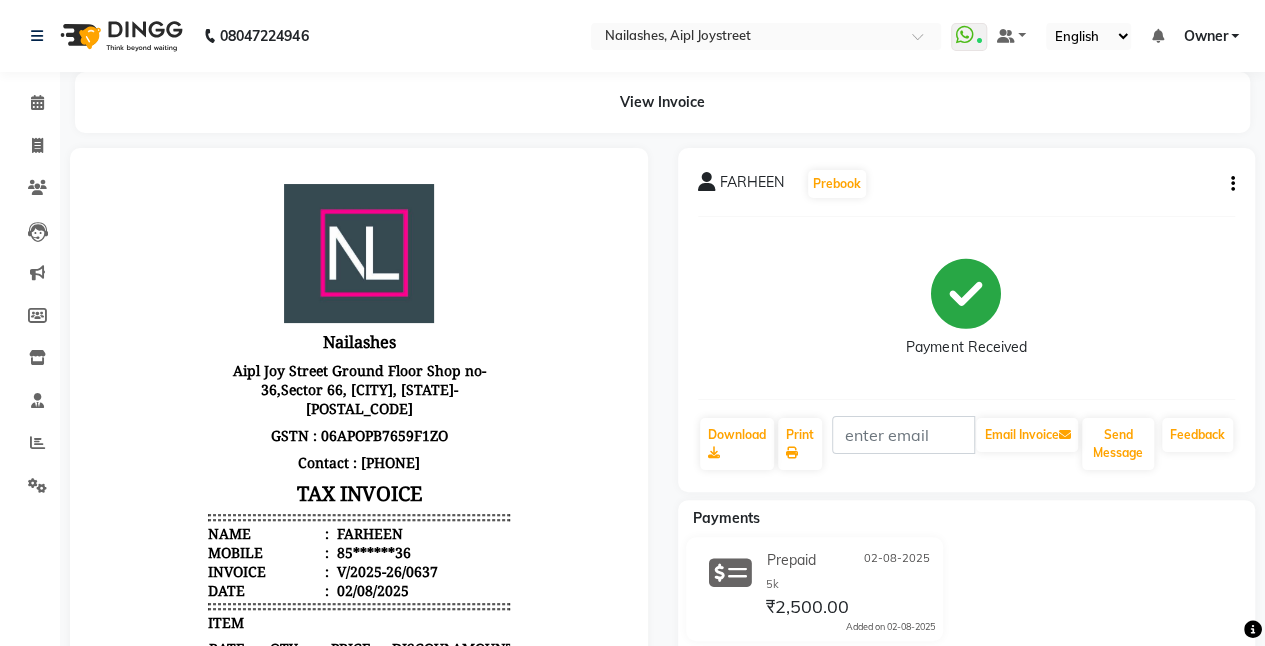 select on "service" 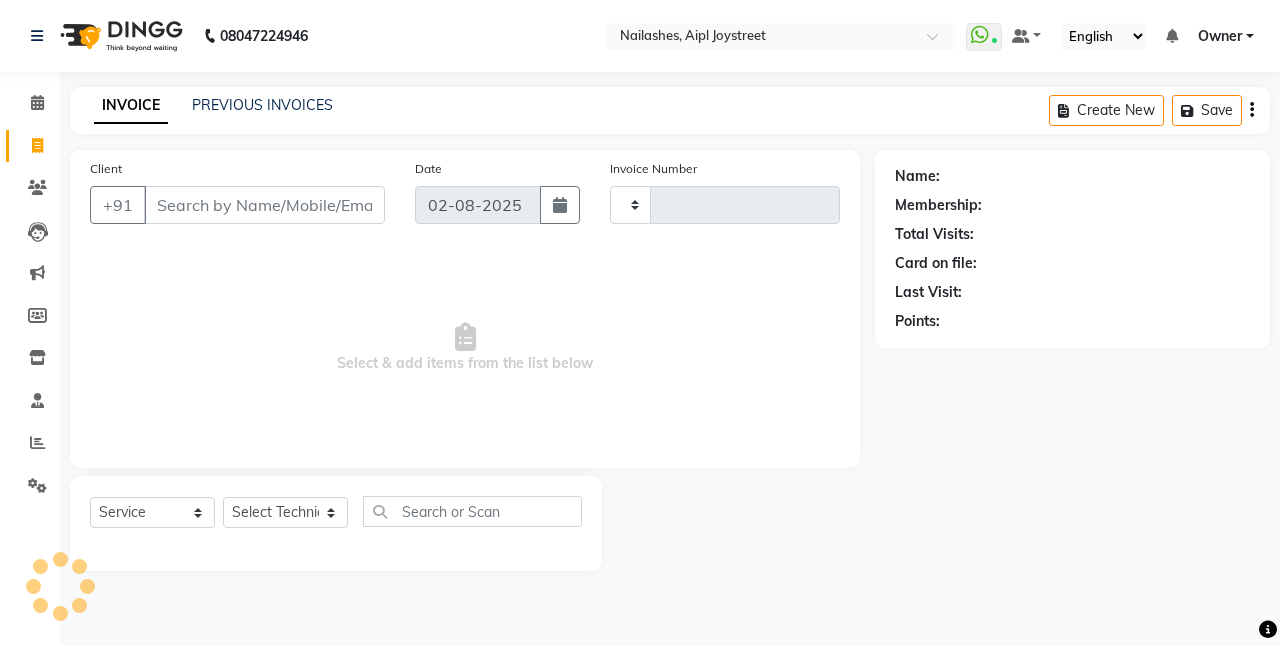 type on "85******36" 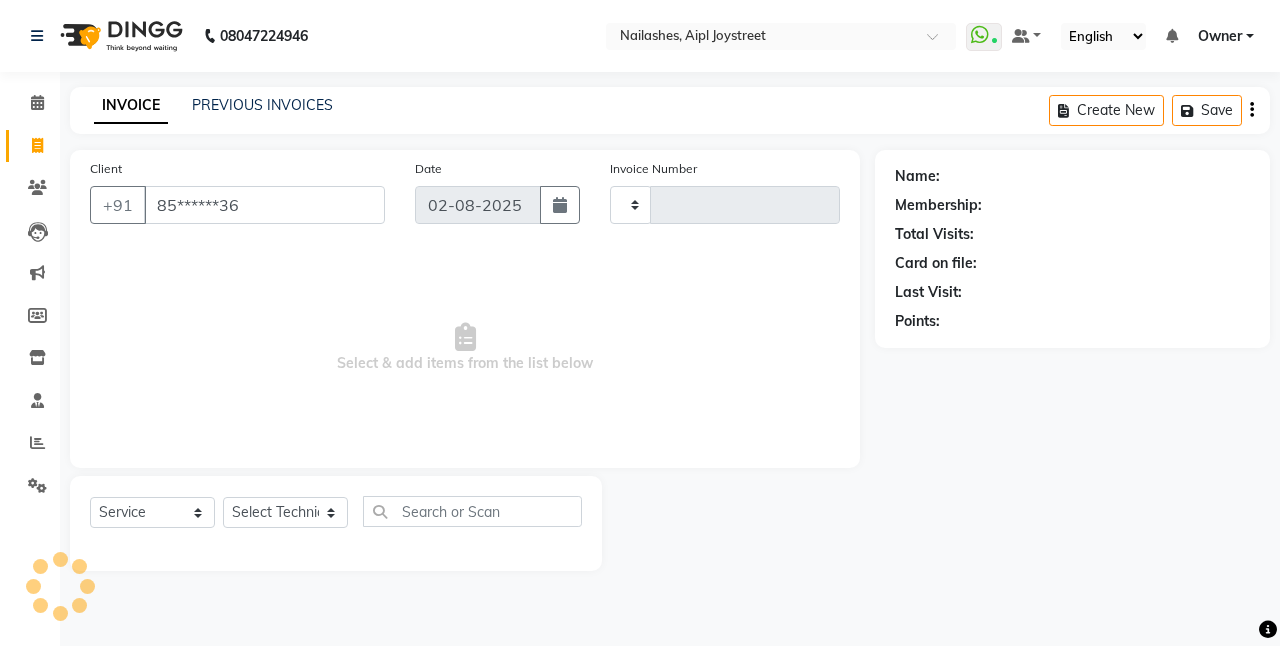 type on "0639" 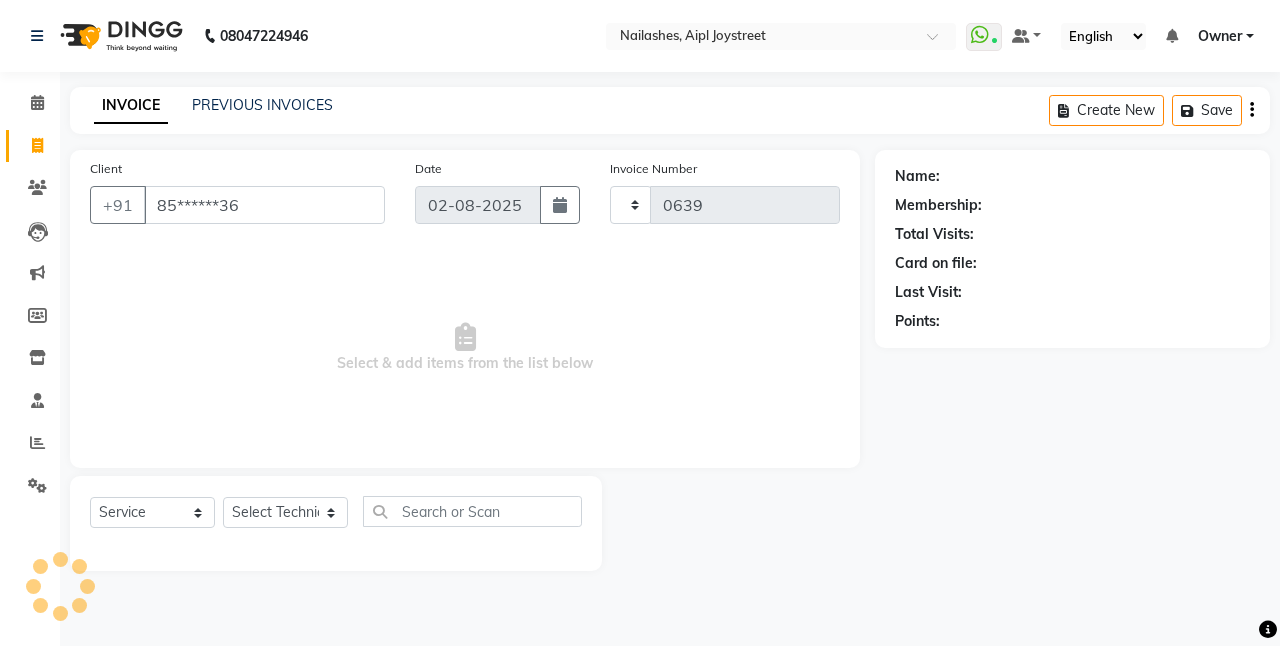select on "5749" 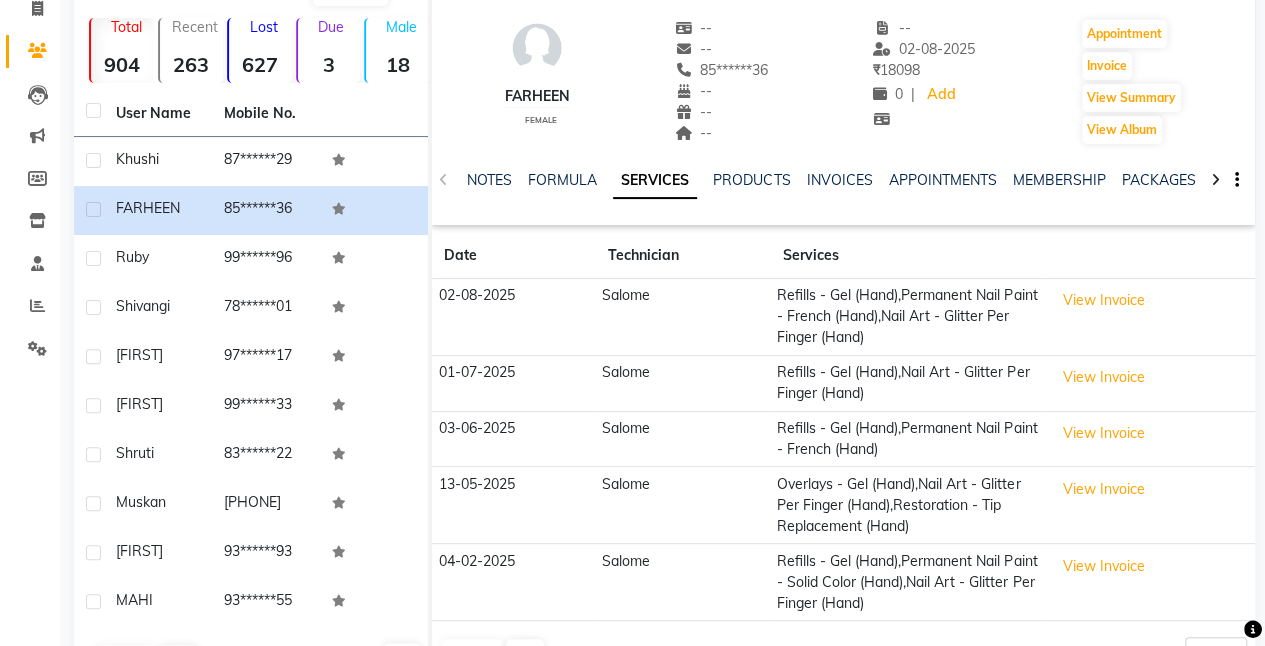 scroll, scrollTop: 134, scrollLeft: 0, axis: vertical 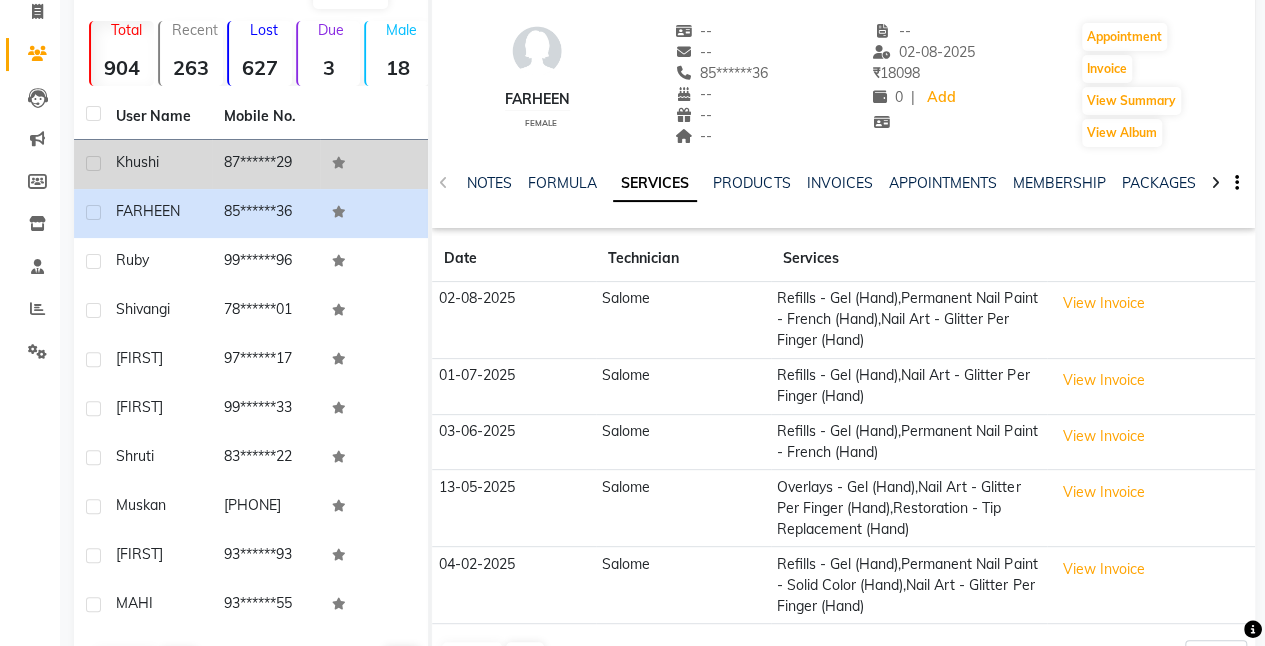 click on "87******29" 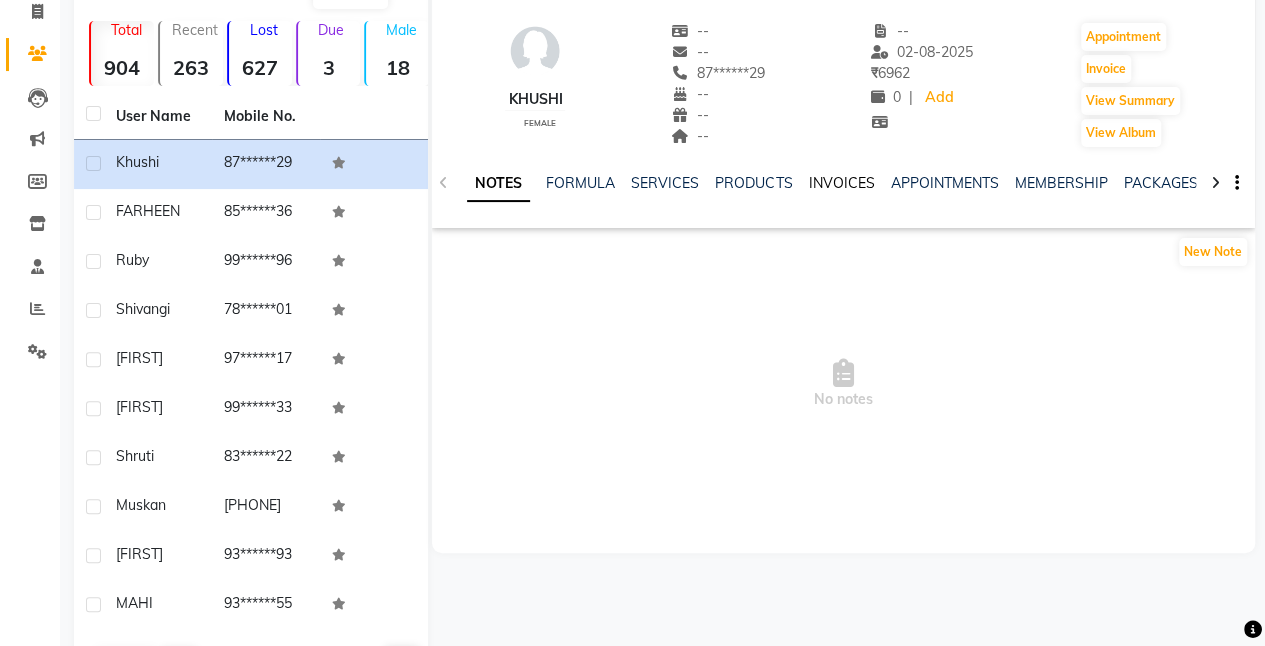 click on "INVOICES" 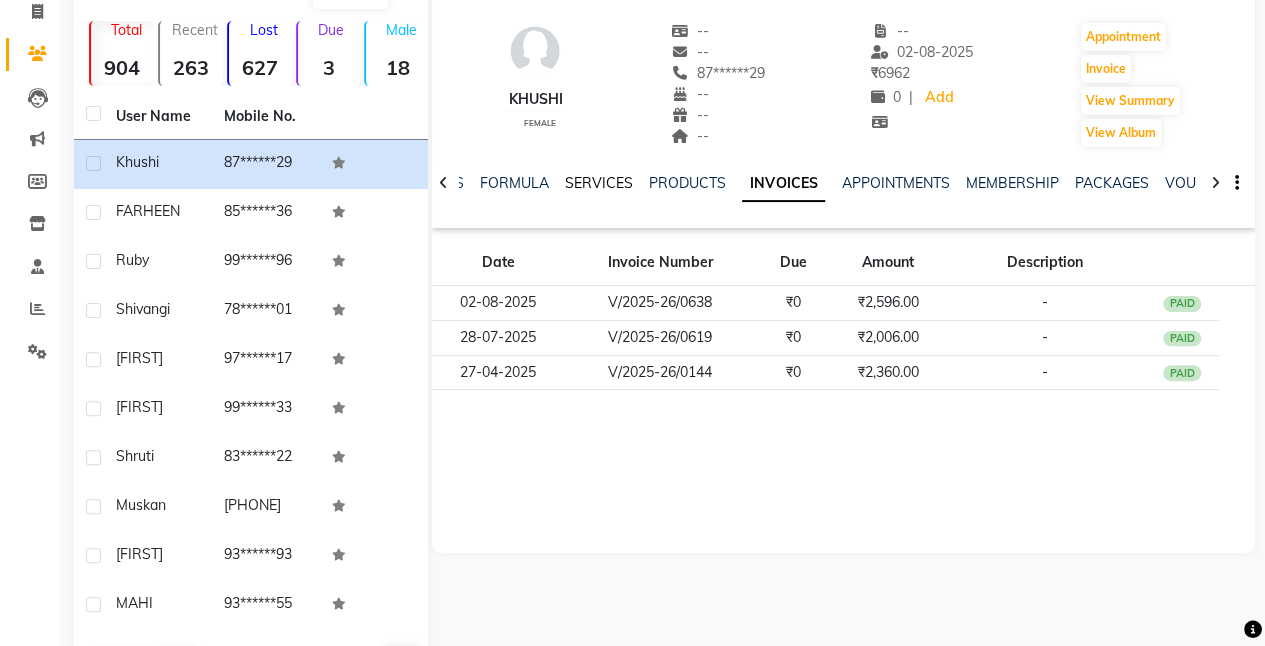 click on "SERVICES" 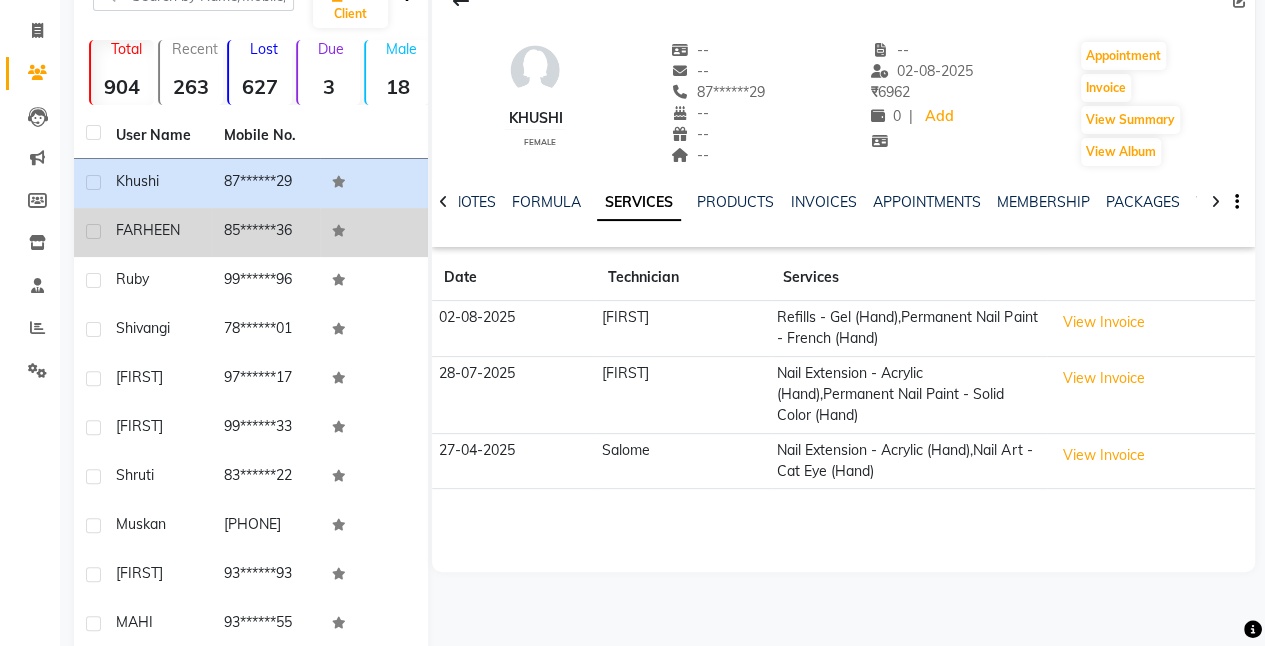 scroll, scrollTop: 114, scrollLeft: 0, axis: vertical 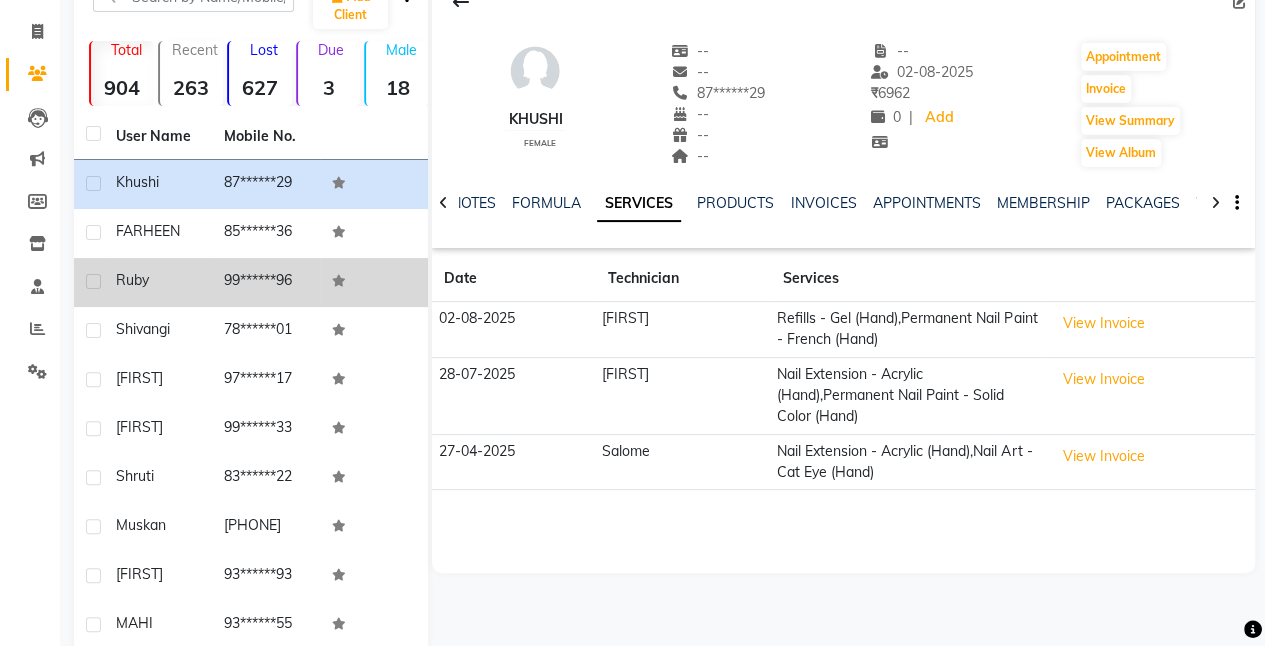 click on "99******96" 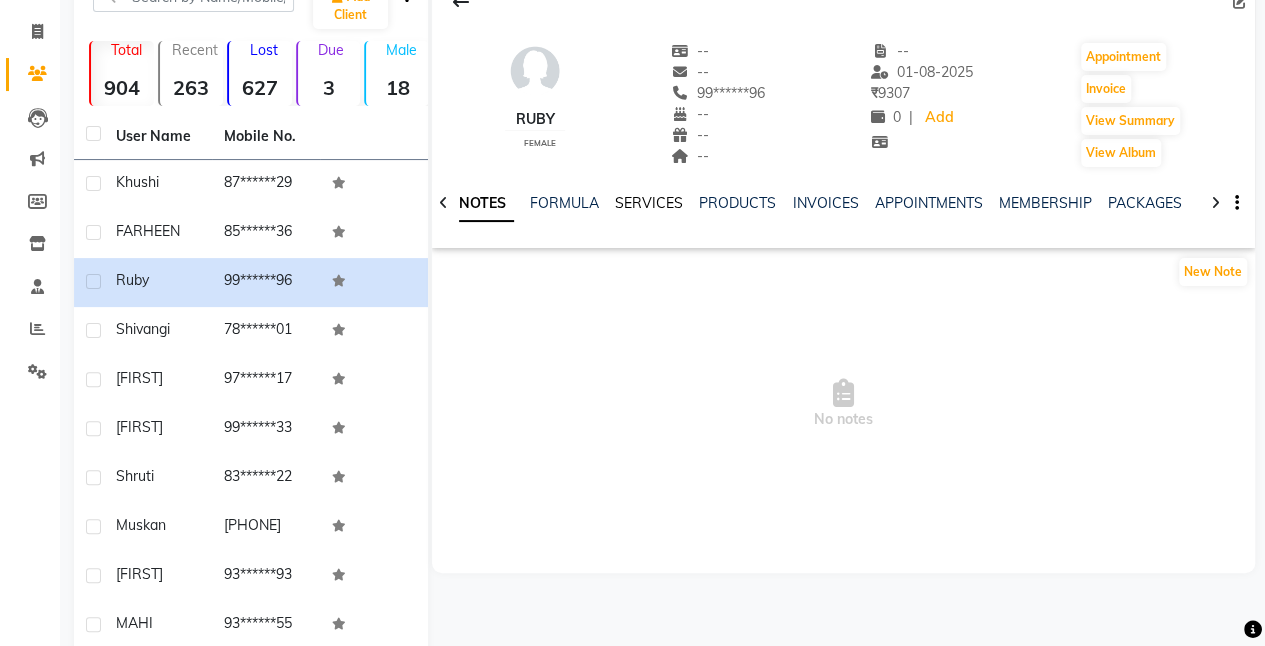 click on "SERVICES" 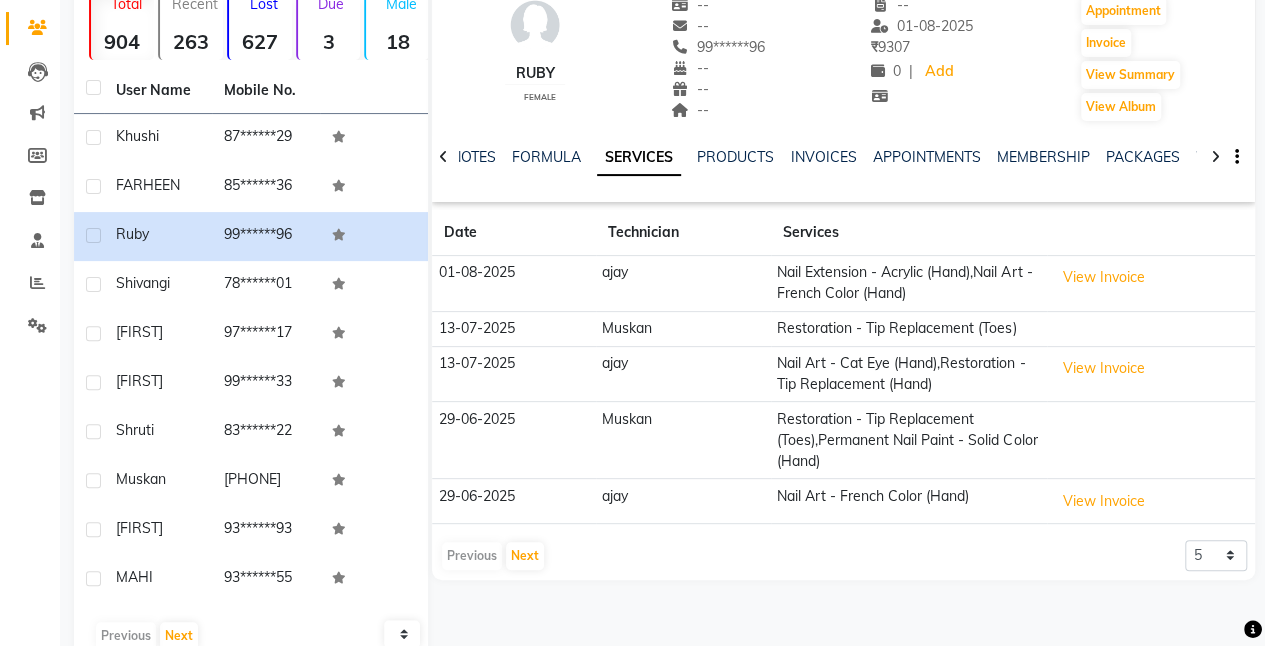 scroll, scrollTop: 162, scrollLeft: 0, axis: vertical 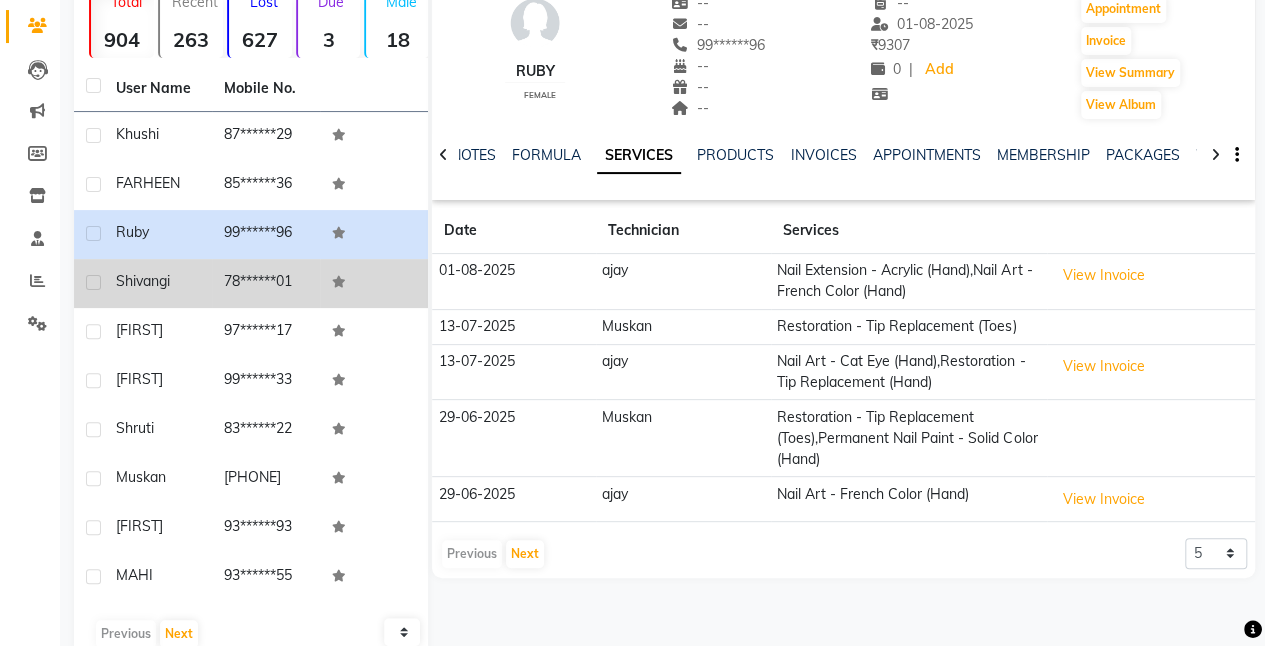 click on "78******01" 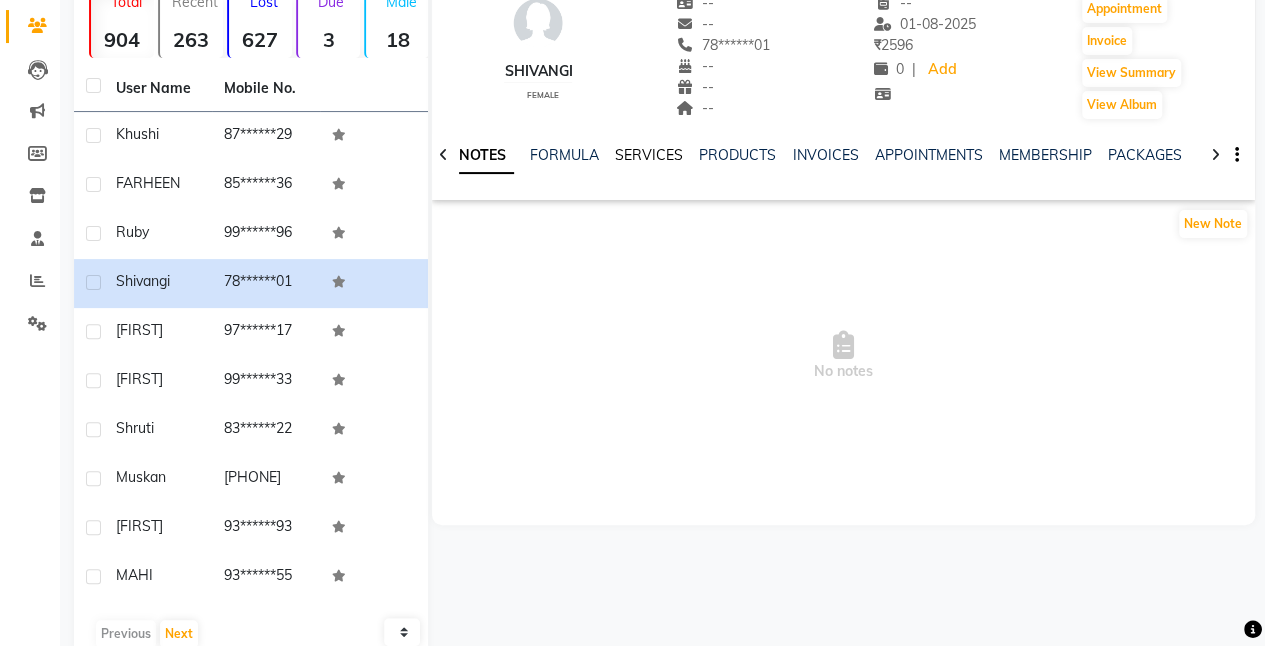 click on "SERVICES" 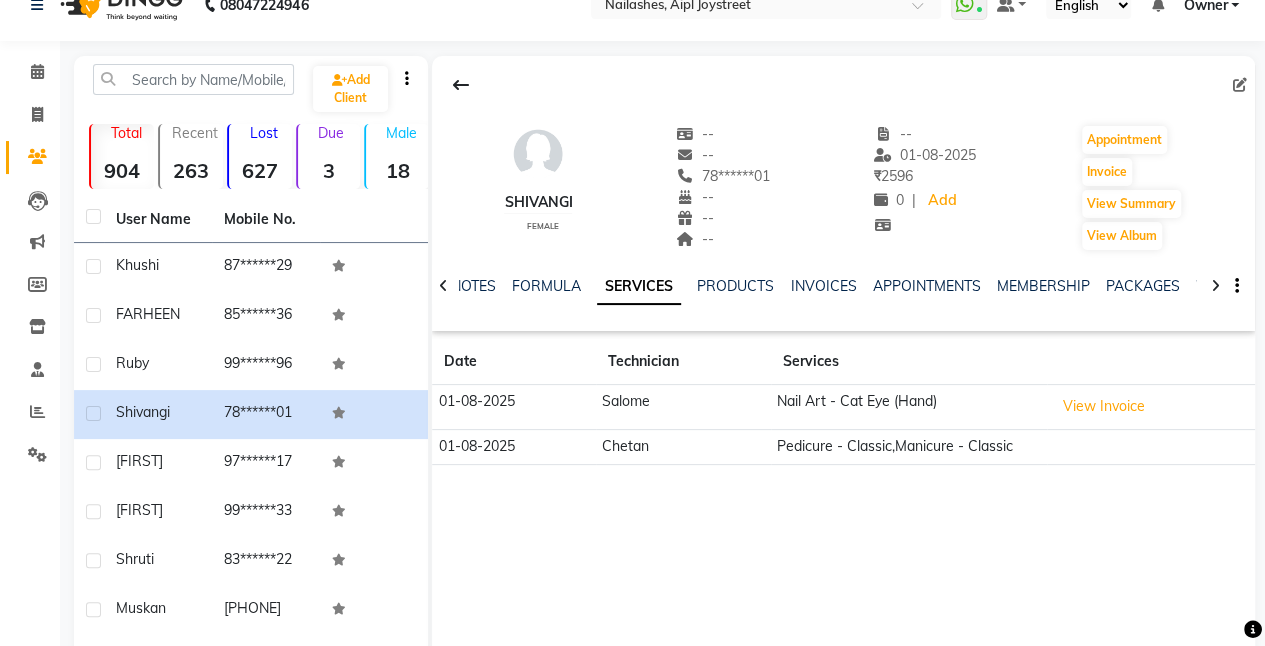 scroll, scrollTop: 30, scrollLeft: 0, axis: vertical 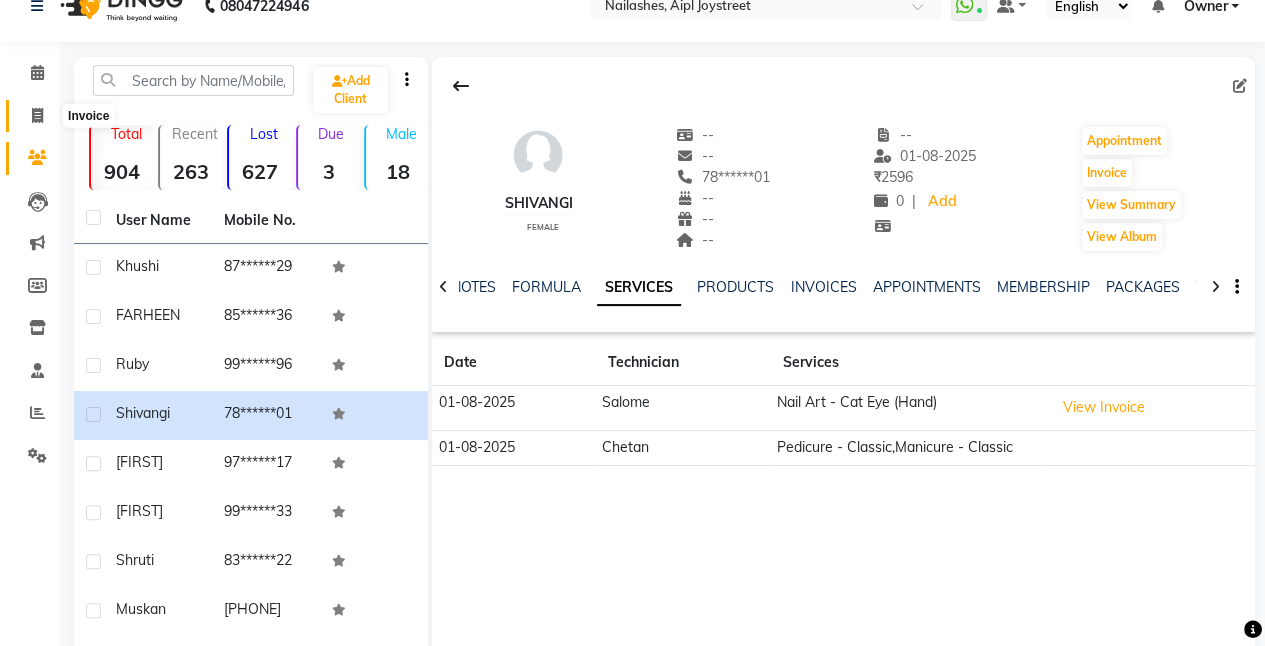 click 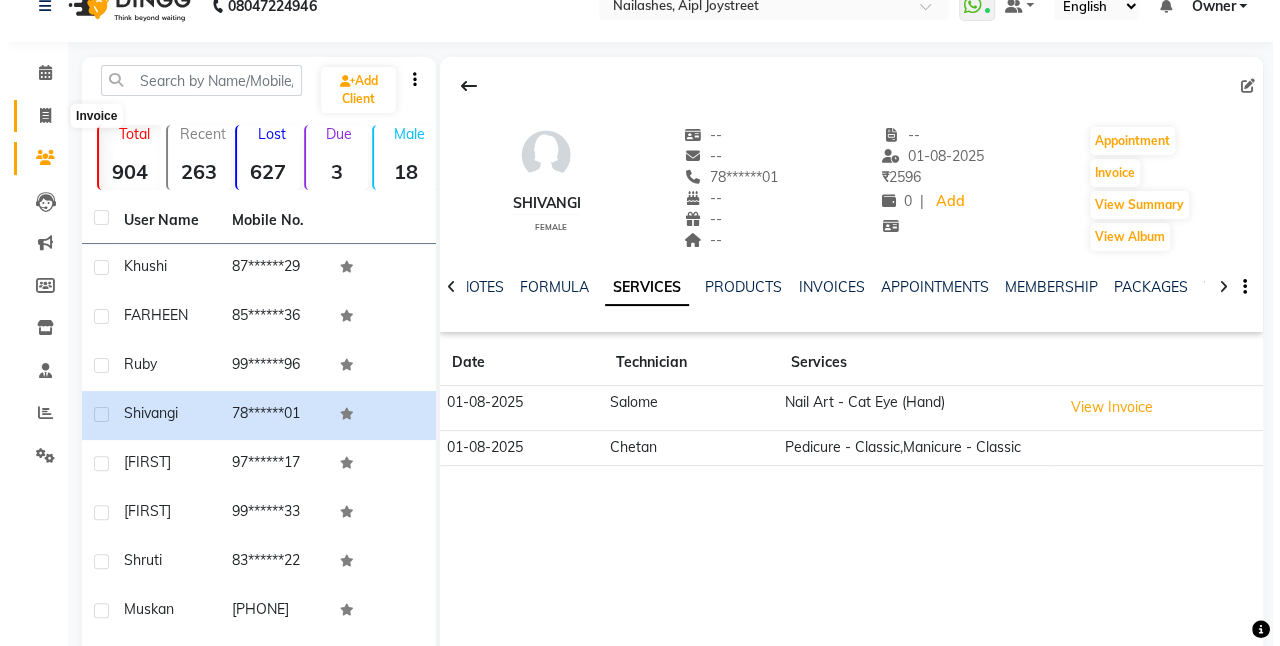 scroll, scrollTop: 0, scrollLeft: 0, axis: both 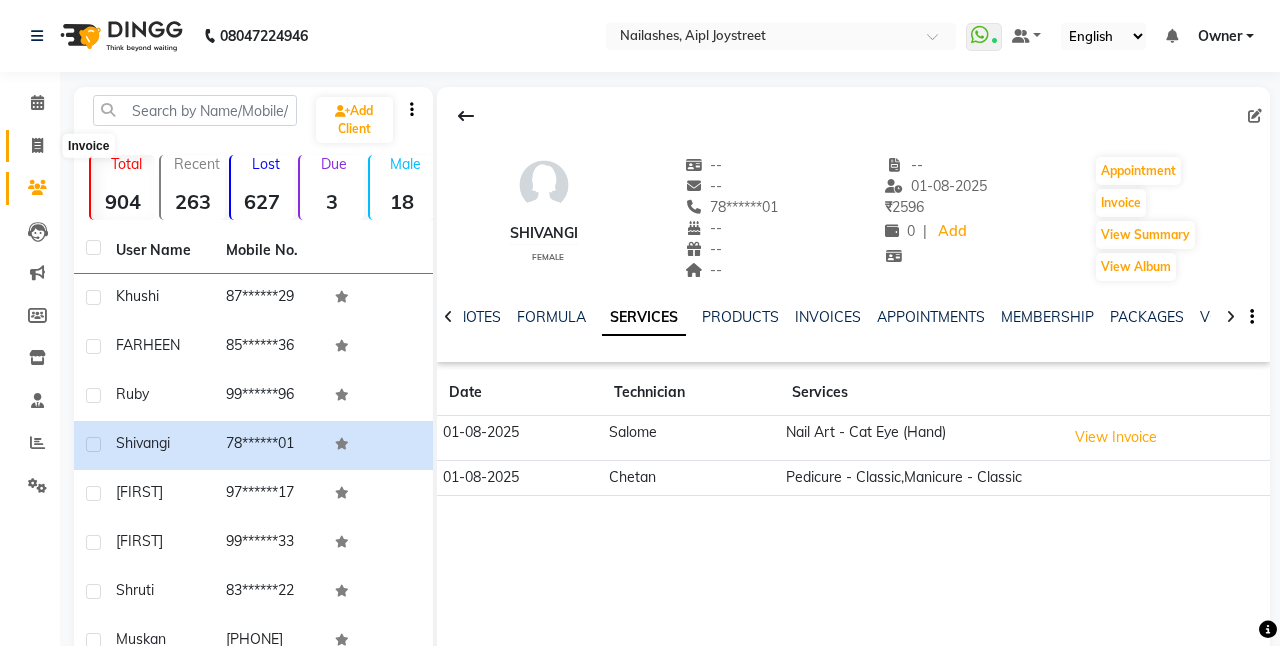 select on "5749" 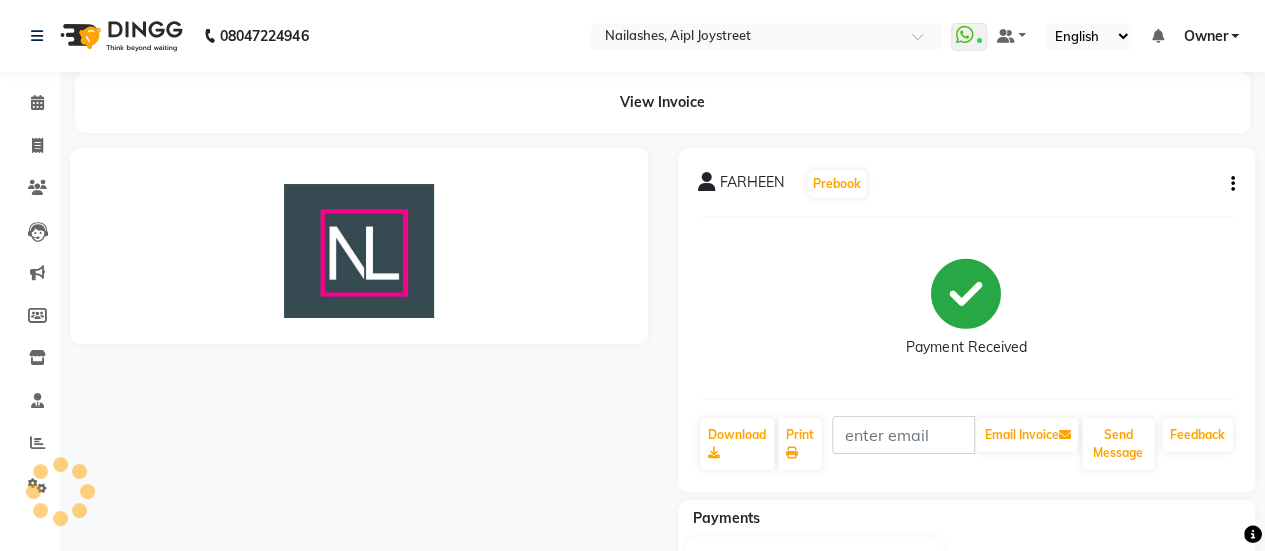 scroll, scrollTop: 0, scrollLeft: 0, axis: both 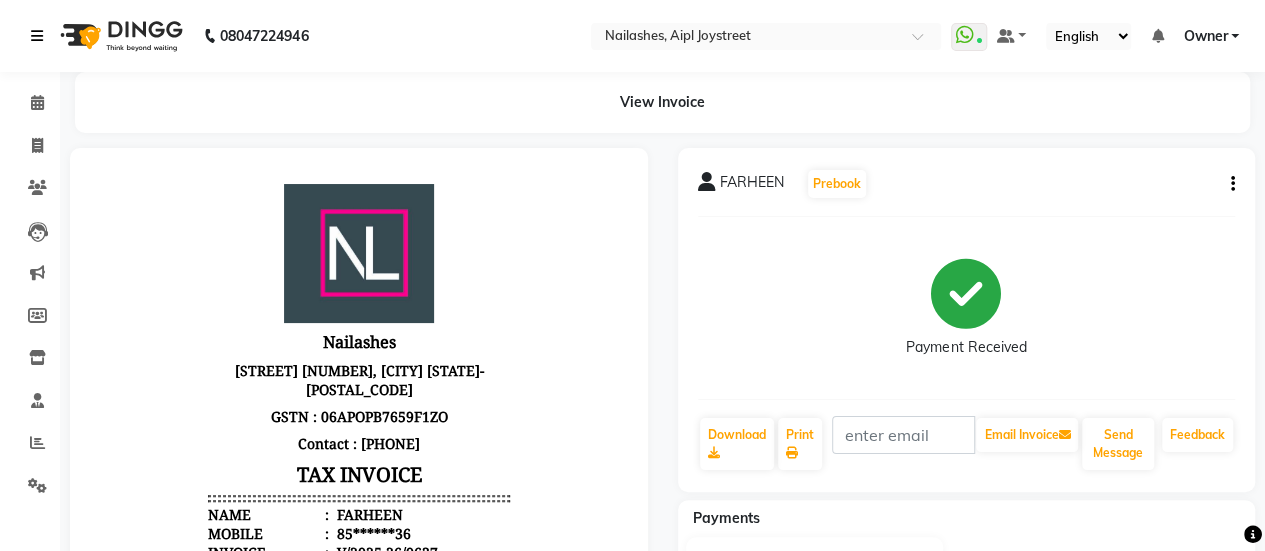 click at bounding box center (37, 36) 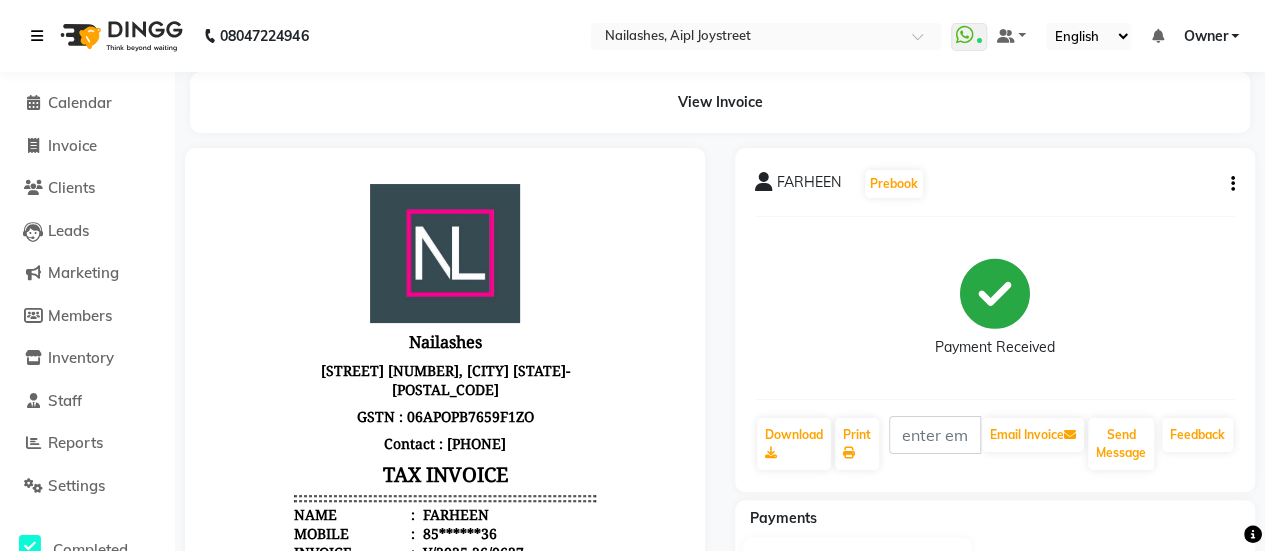 click at bounding box center (37, 36) 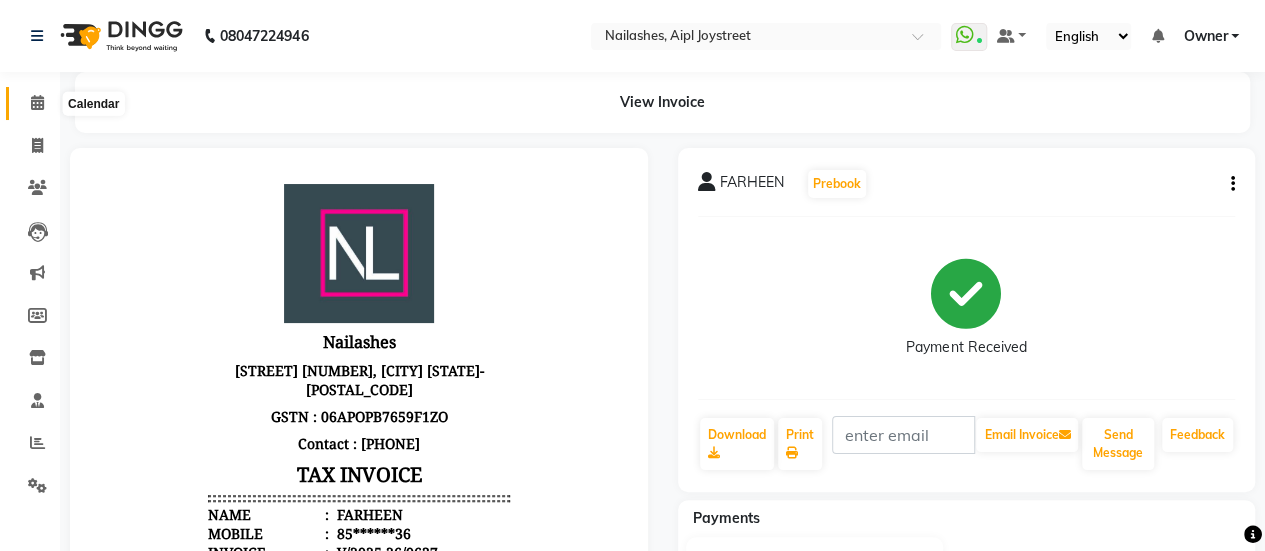click 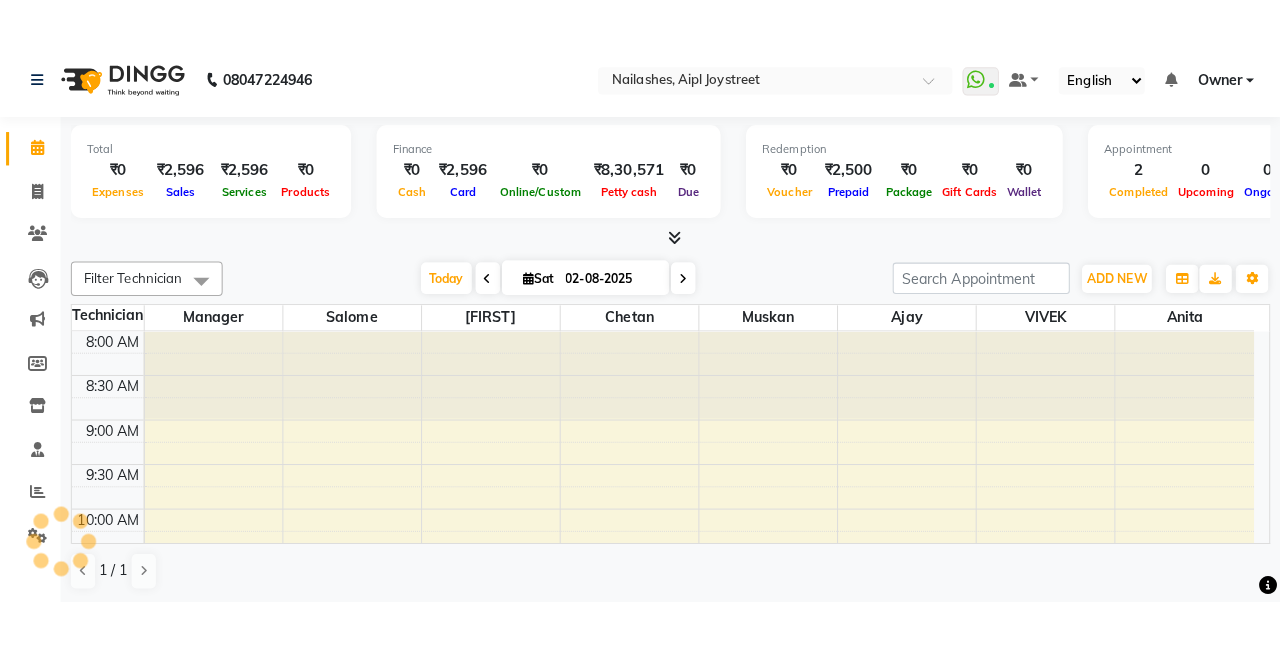 scroll, scrollTop: 0, scrollLeft: 0, axis: both 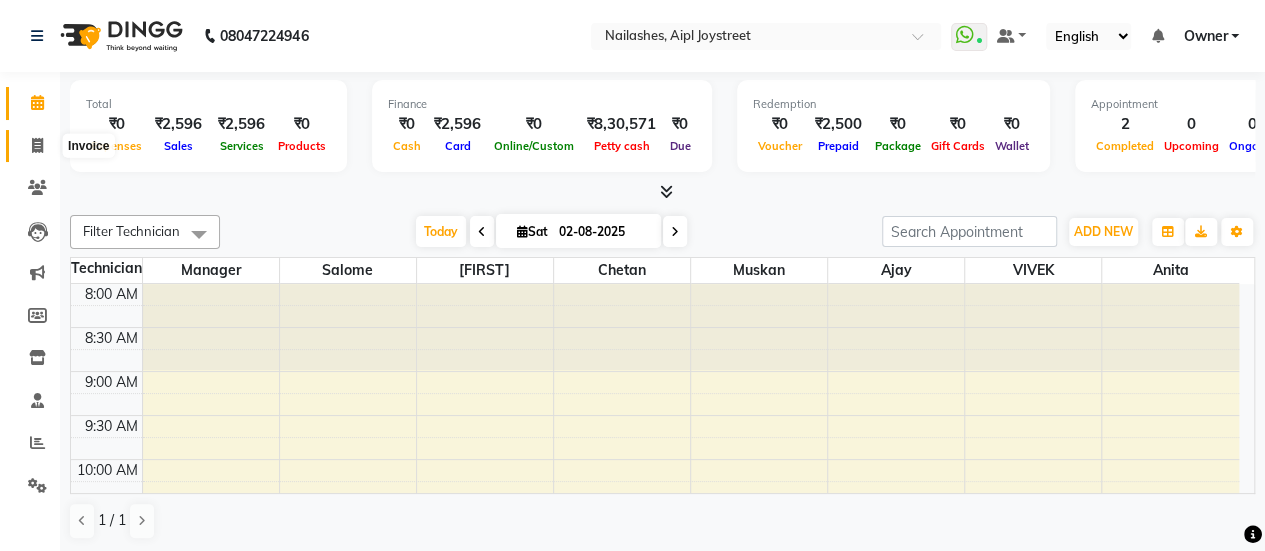 click 